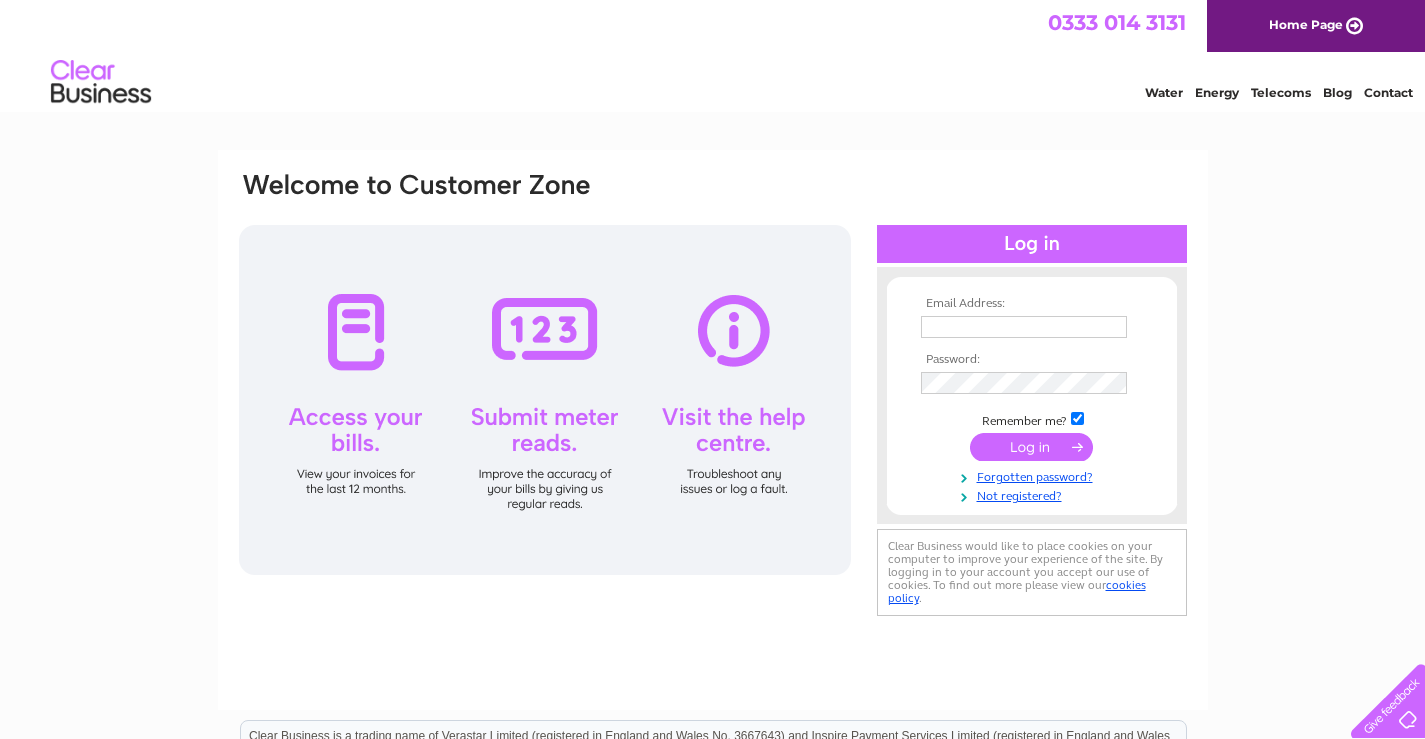 scroll, scrollTop: 0, scrollLeft: 0, axis: both 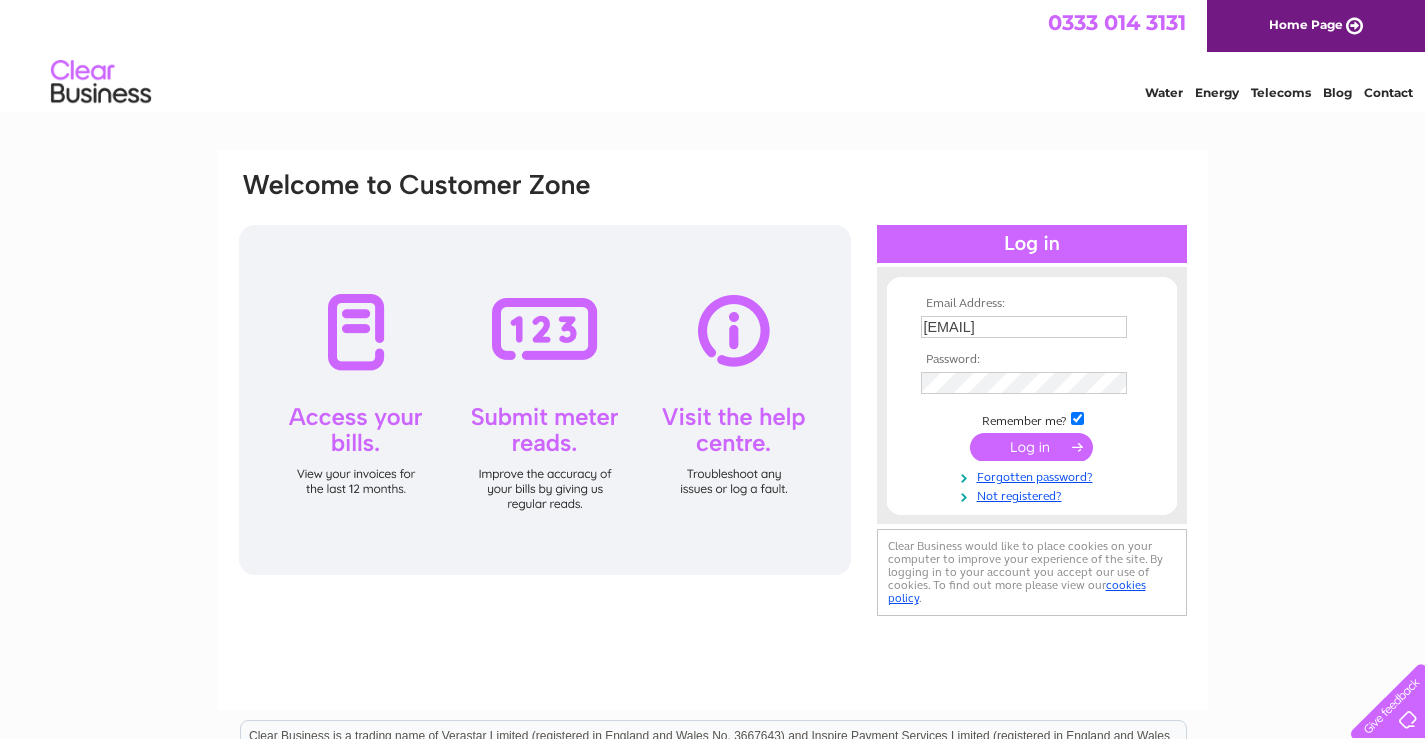 click at bounding box center [1031, 447] 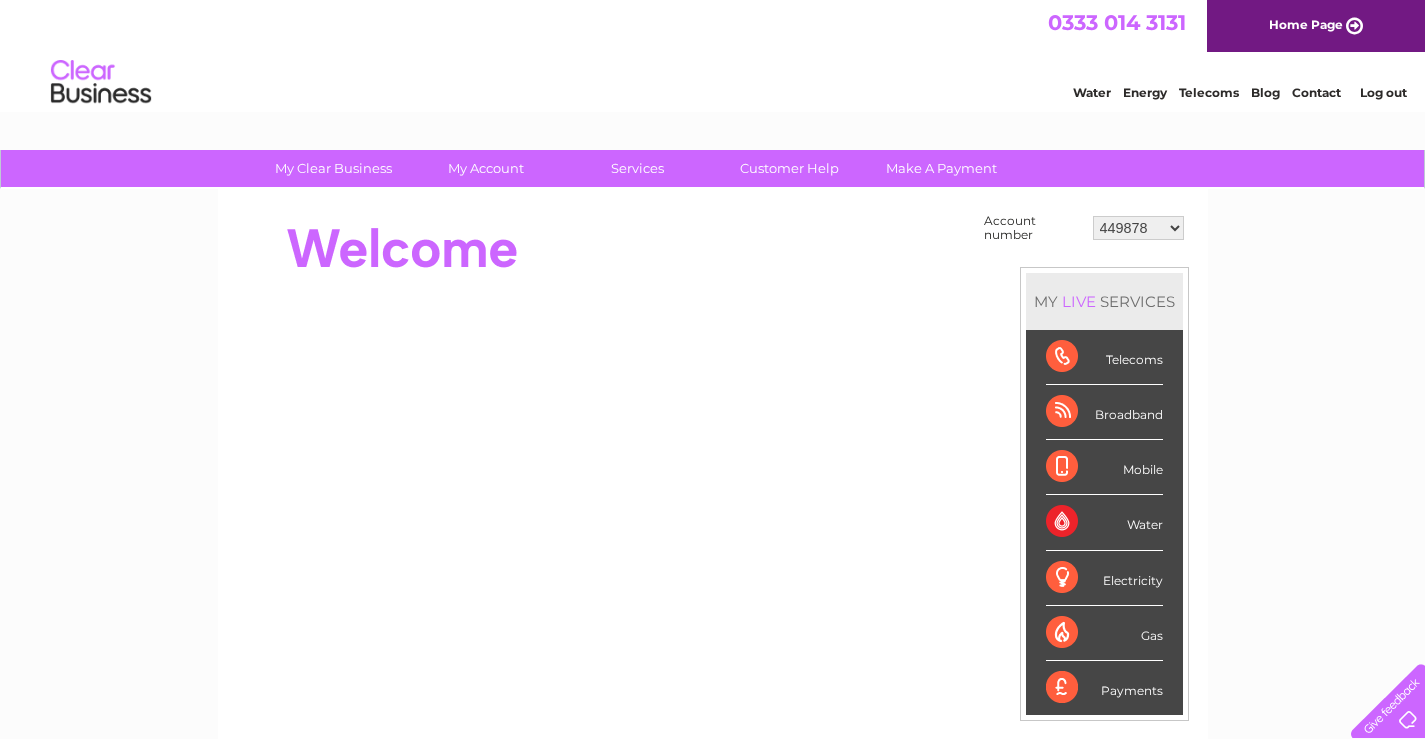 scroll, scrollTop: 0, scrollLeft: 0, axis: both 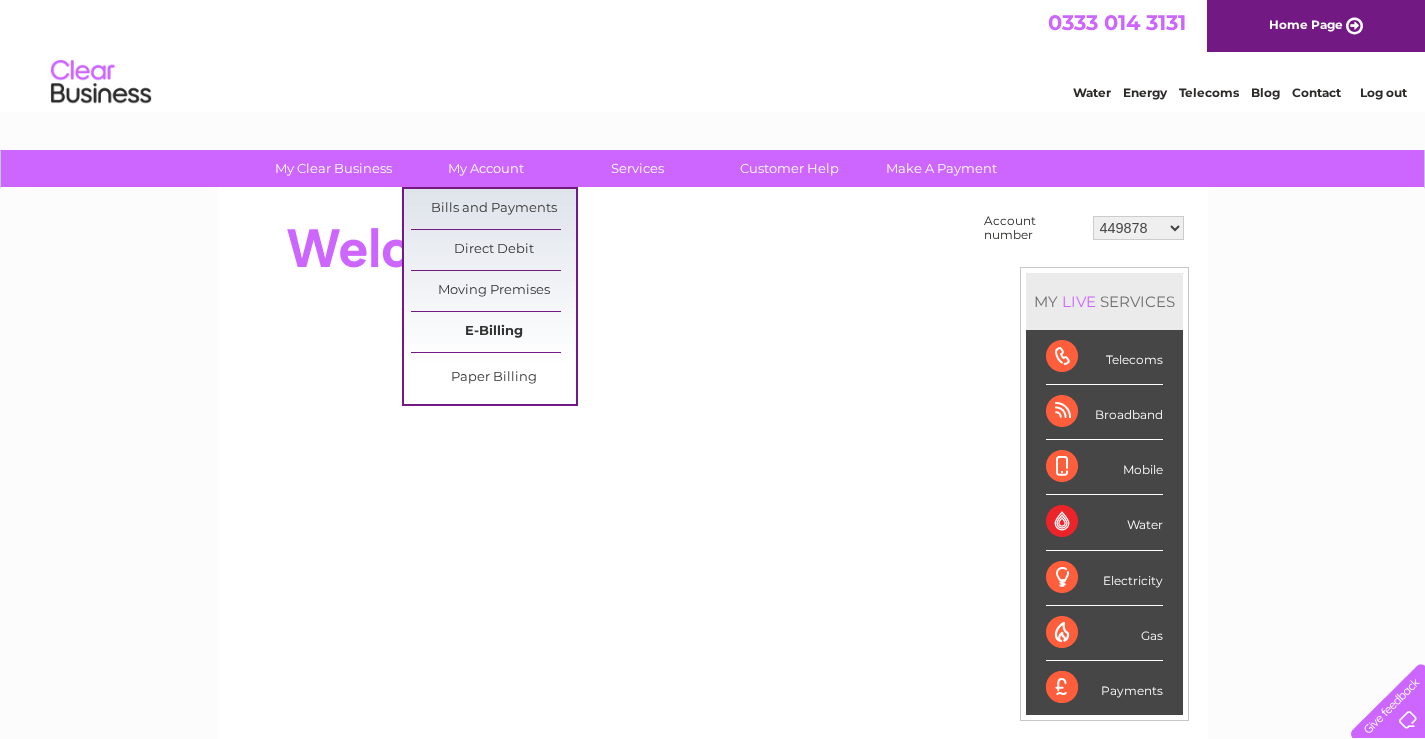 click on "E-Billing" at bounding box center [493, 332] 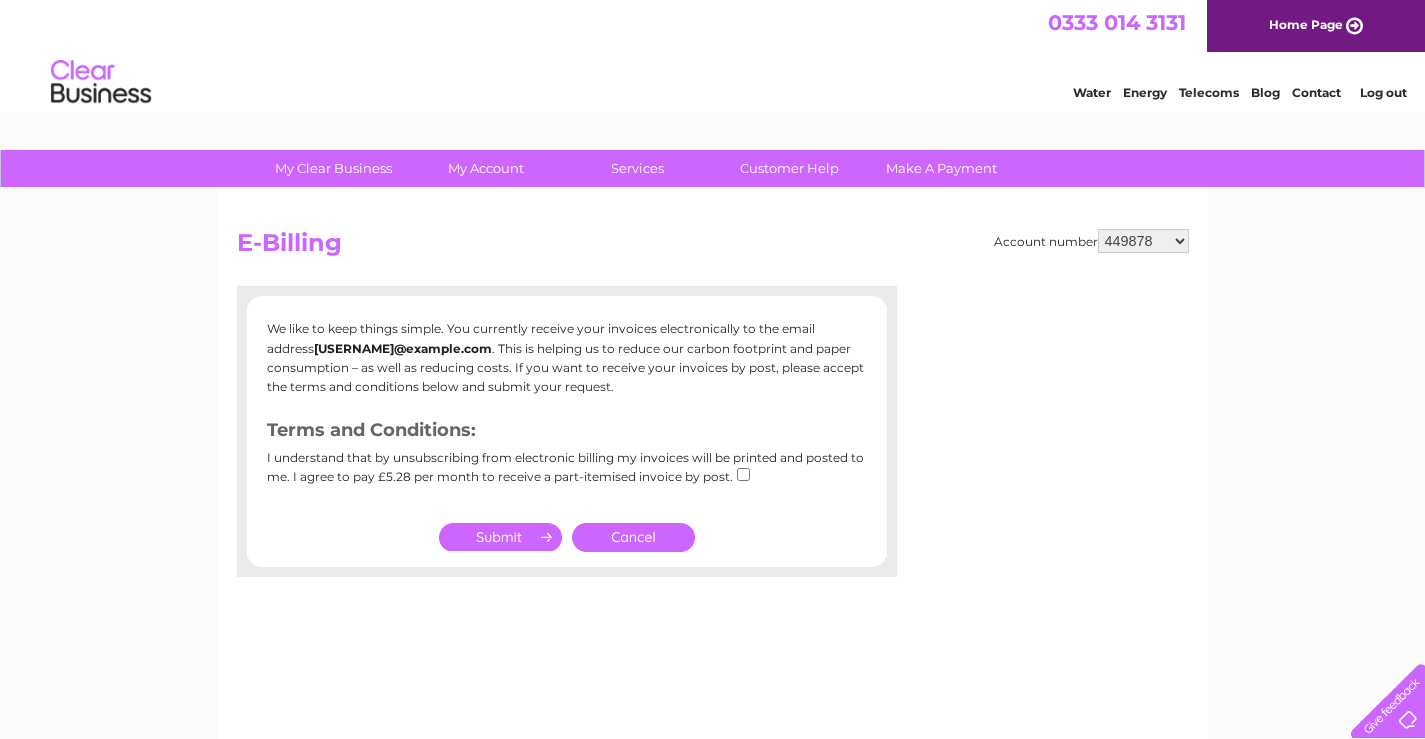 scroll, scrollTop: 0, scrollLeft: 0, axis: both 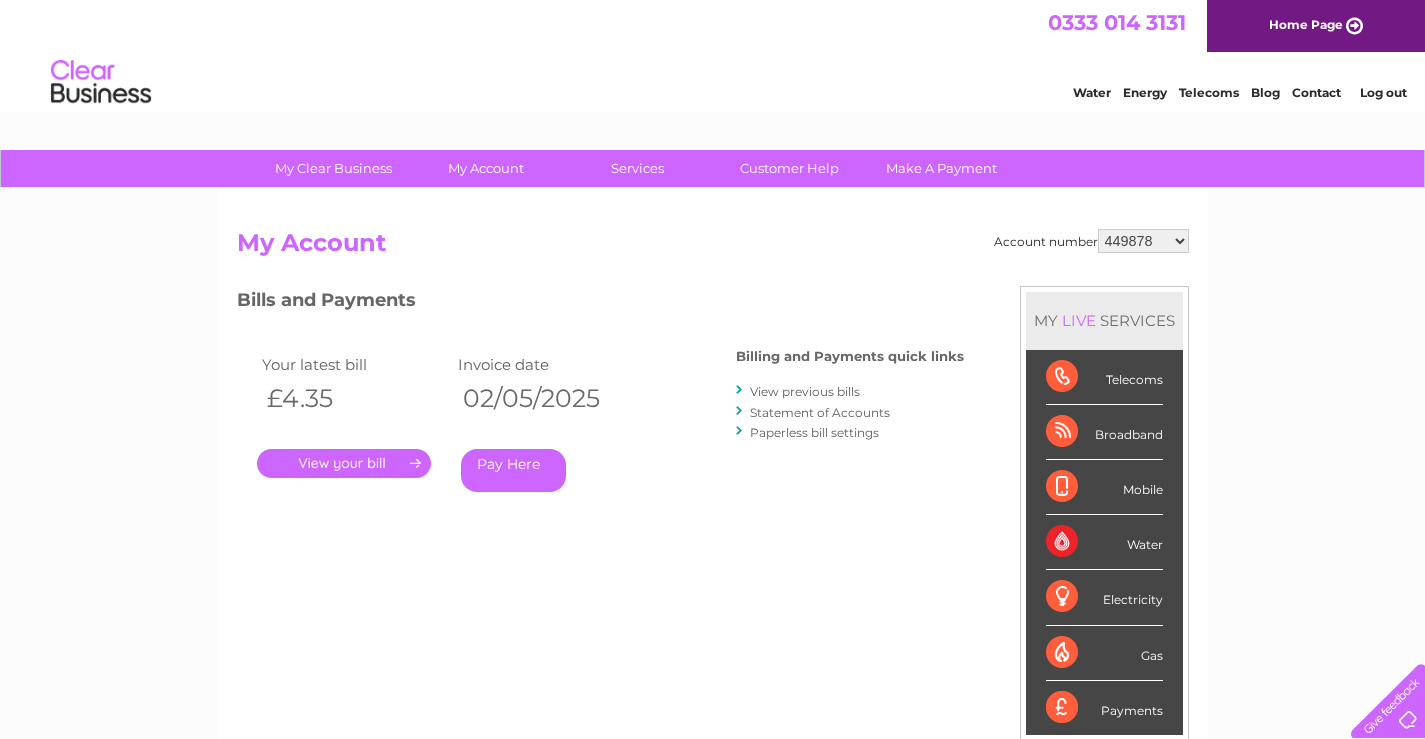 click on "." at bounding box center (344, 463) 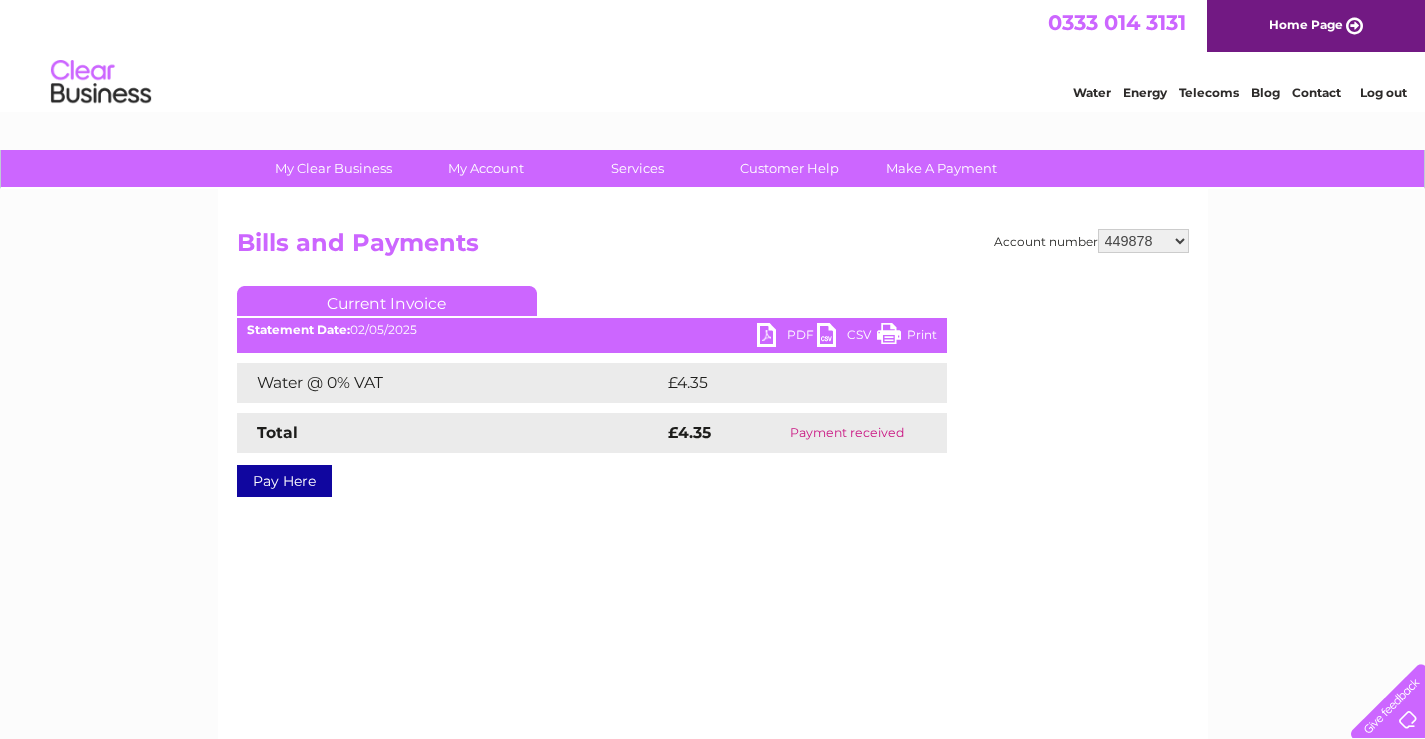 scroll, scrollTop: 0, scrollLeft: 0, axis: both 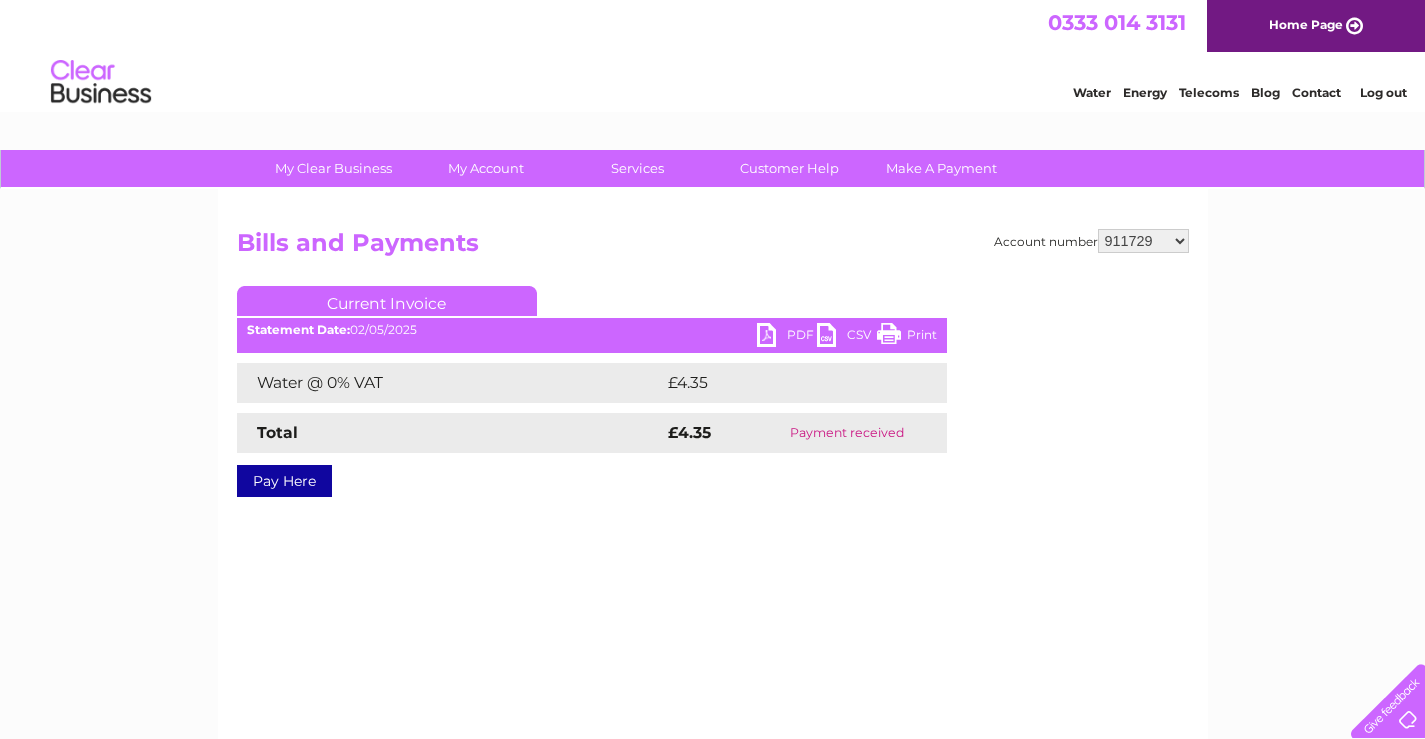 click on "449878
911729
929282
967788
30304859
30304862
30304864
30304866
30304869
30305387
30312517
30312518
30312551
30315548" at bounding box center (1143, 241) 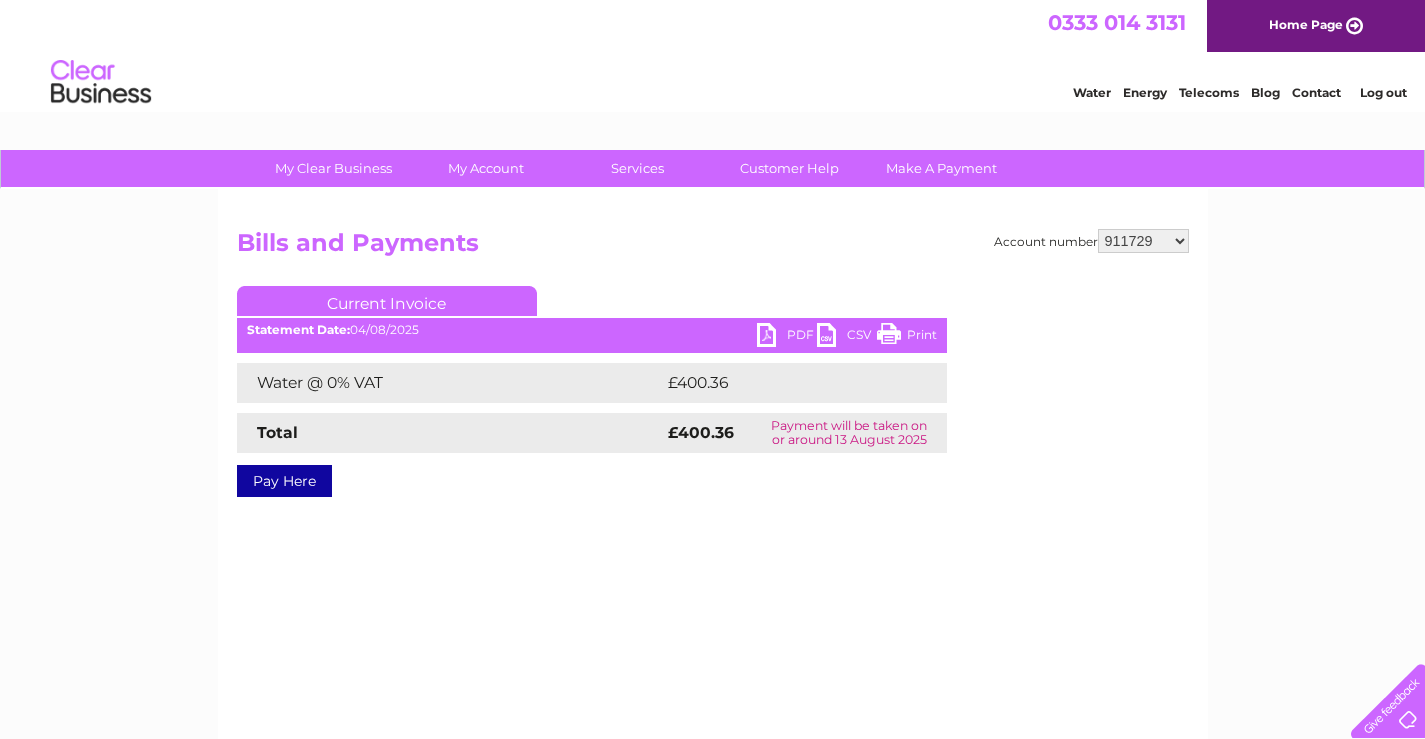 scroll, scrollTop: 0, scrollLeft: 0, axis: both 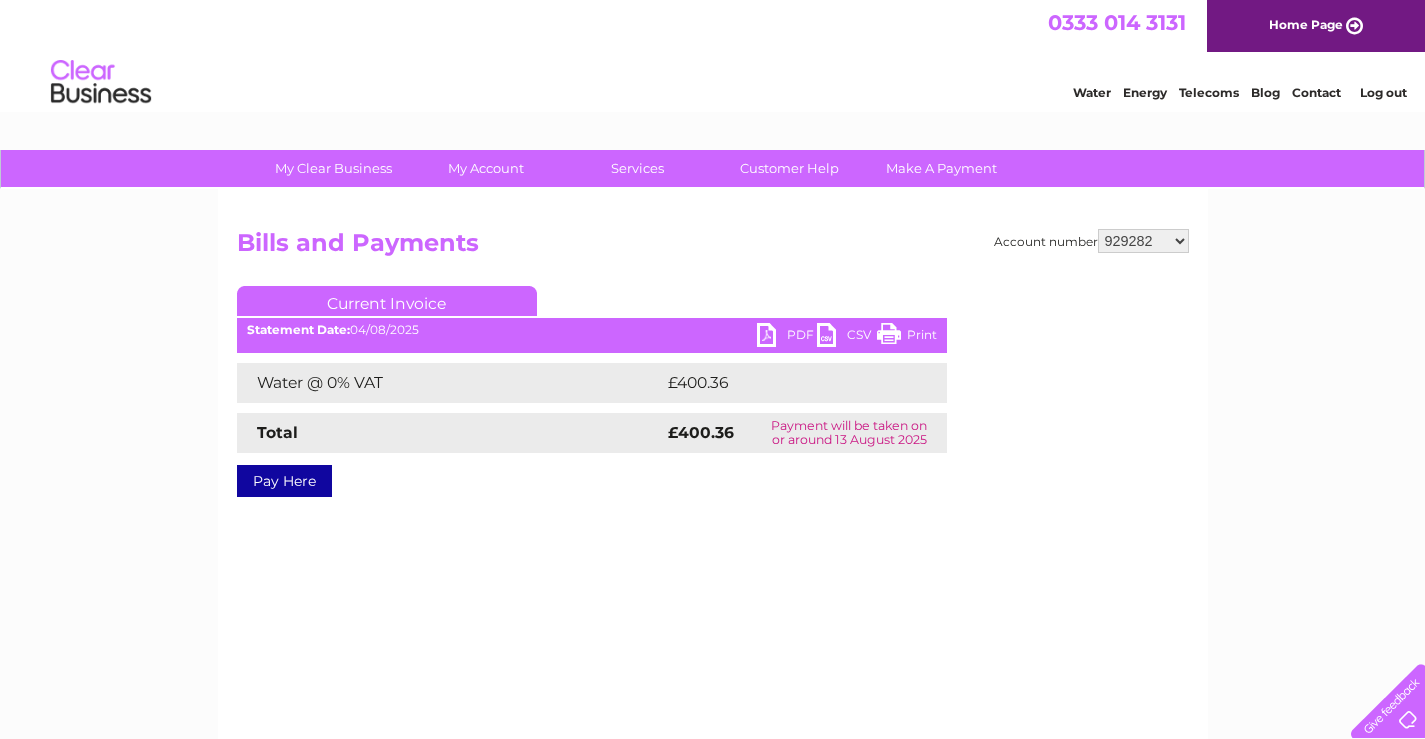 click on "449878
911729
929282
967788
30304859
30304862
30304864
30304866
30304869
30305387
30312517
30312518
30312551
30315548" at bounding box center (1143, 241) 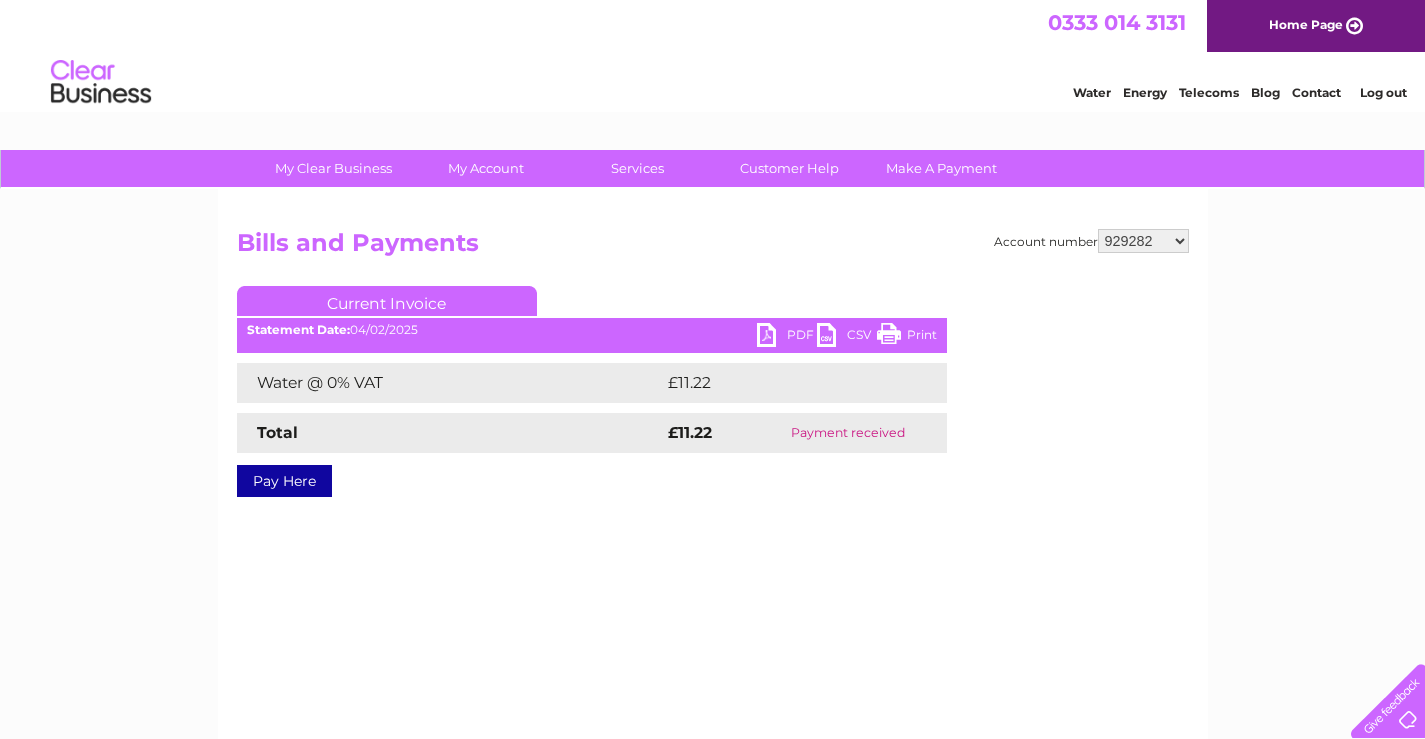 scroll, scrollTop: 0, scrollLeft: 0, axis: both 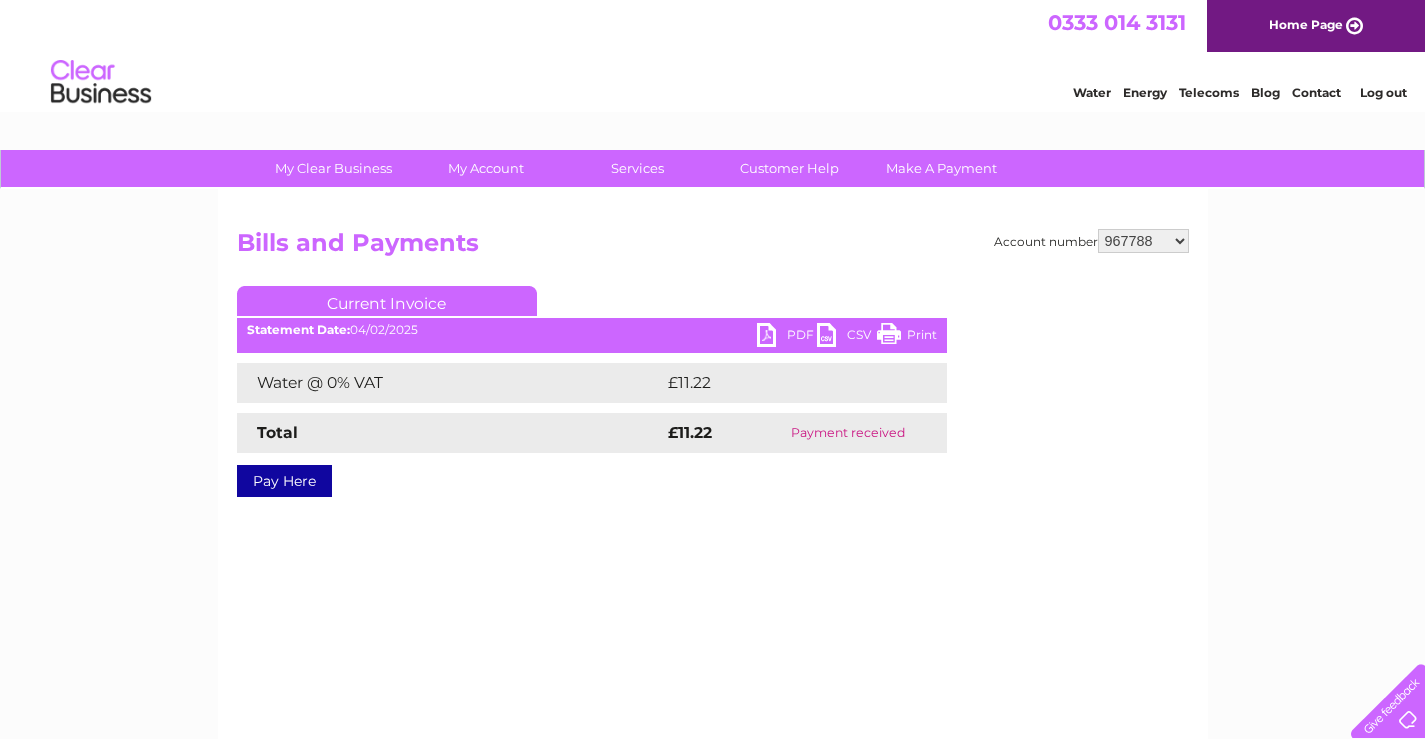 click on "449878
911729
929282
967788
30304859
30304862
30304864
30304866
30304869
30305387
30312517
30312518
30312551
30315548" at bounding box center (1143, 241) 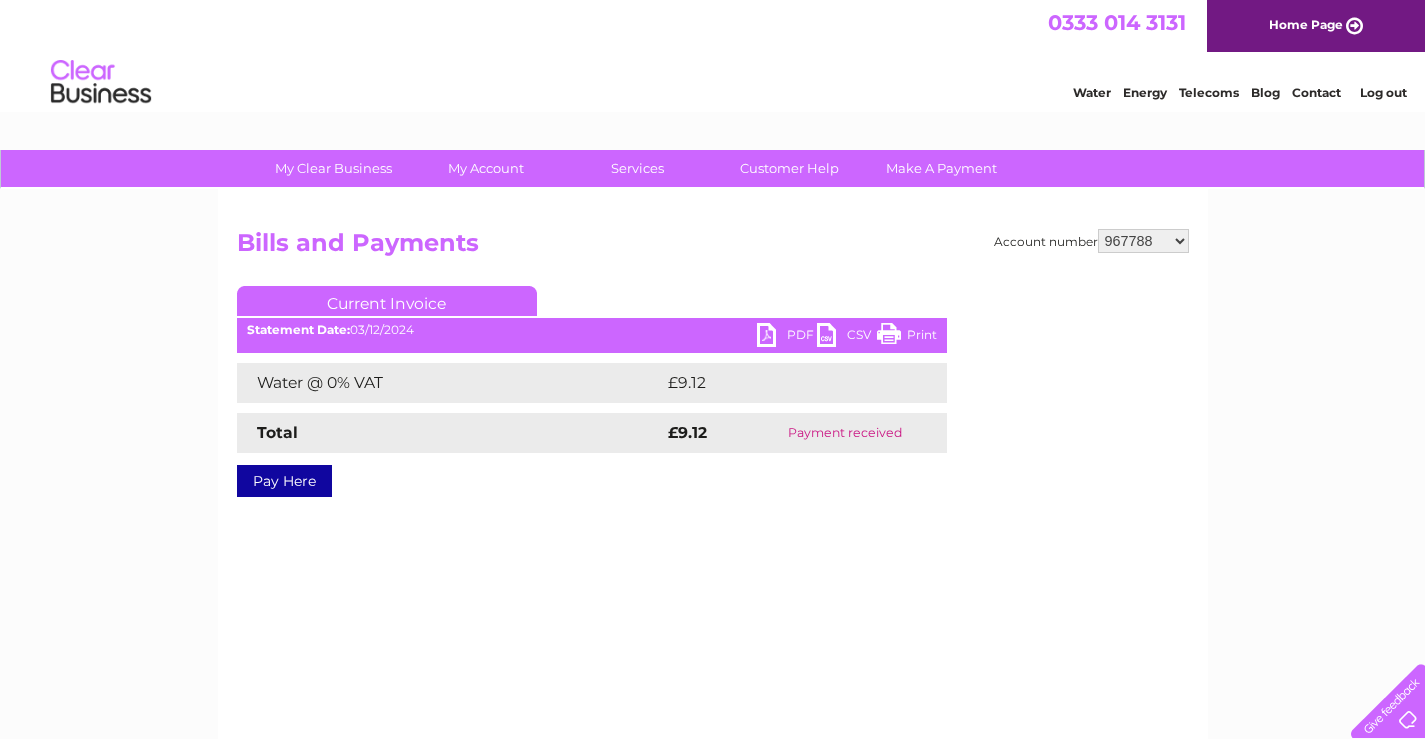 scroll, scrollTop: 0, scrollLeft: 0, axis: both 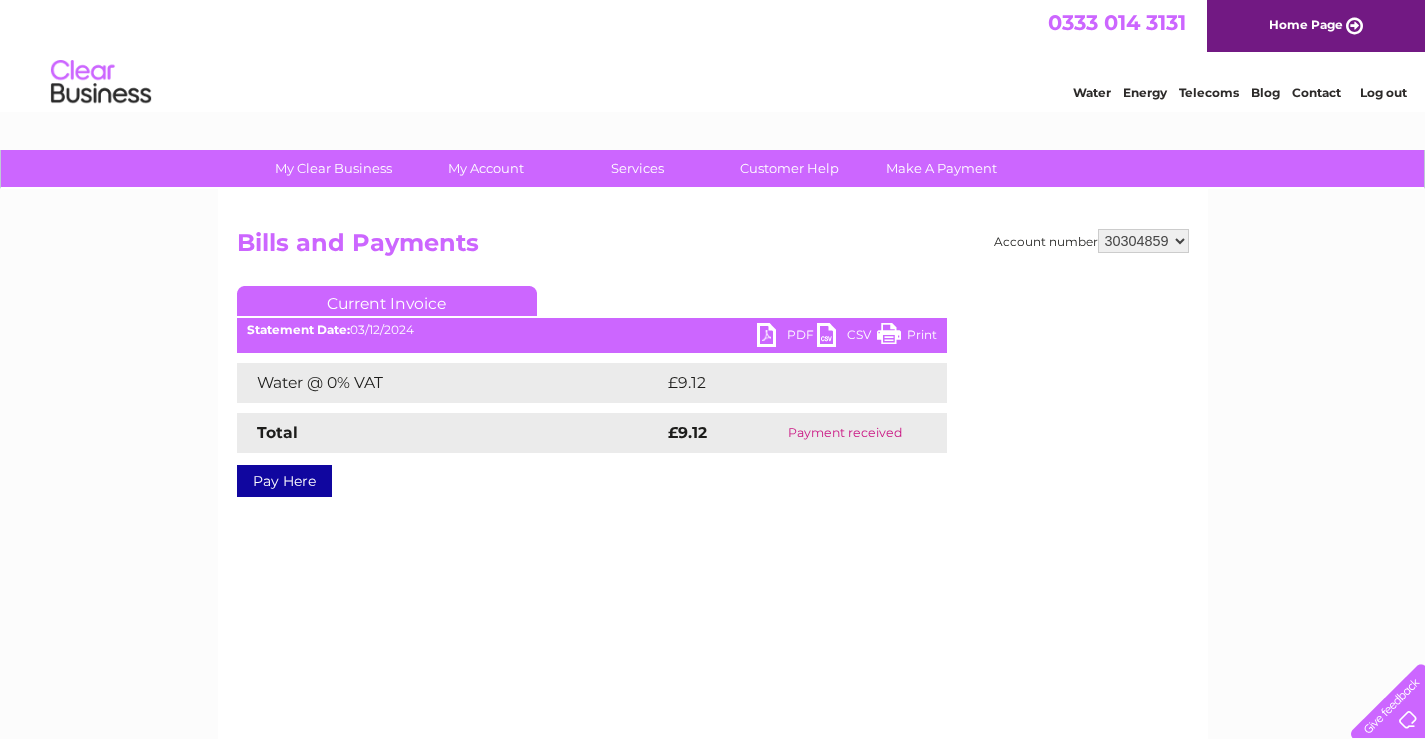 click on "449878
911729
929282
967788
30304859
30304862
30304864
30304866
30304869
30305387
30312517
30312518
30312551
30315548" at bounding box center [1143, 241] 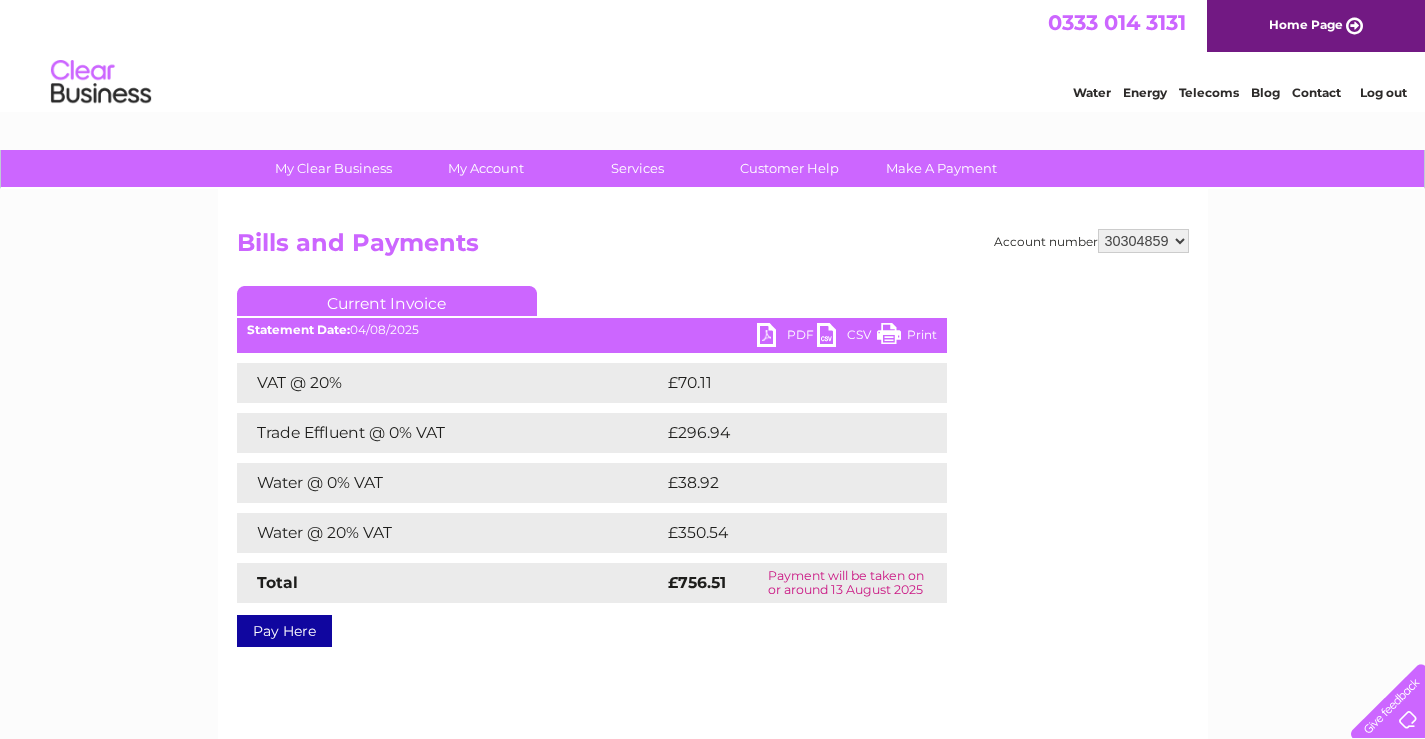 scroll, scrollTop: 0, scrollLeft: 0, axis: both 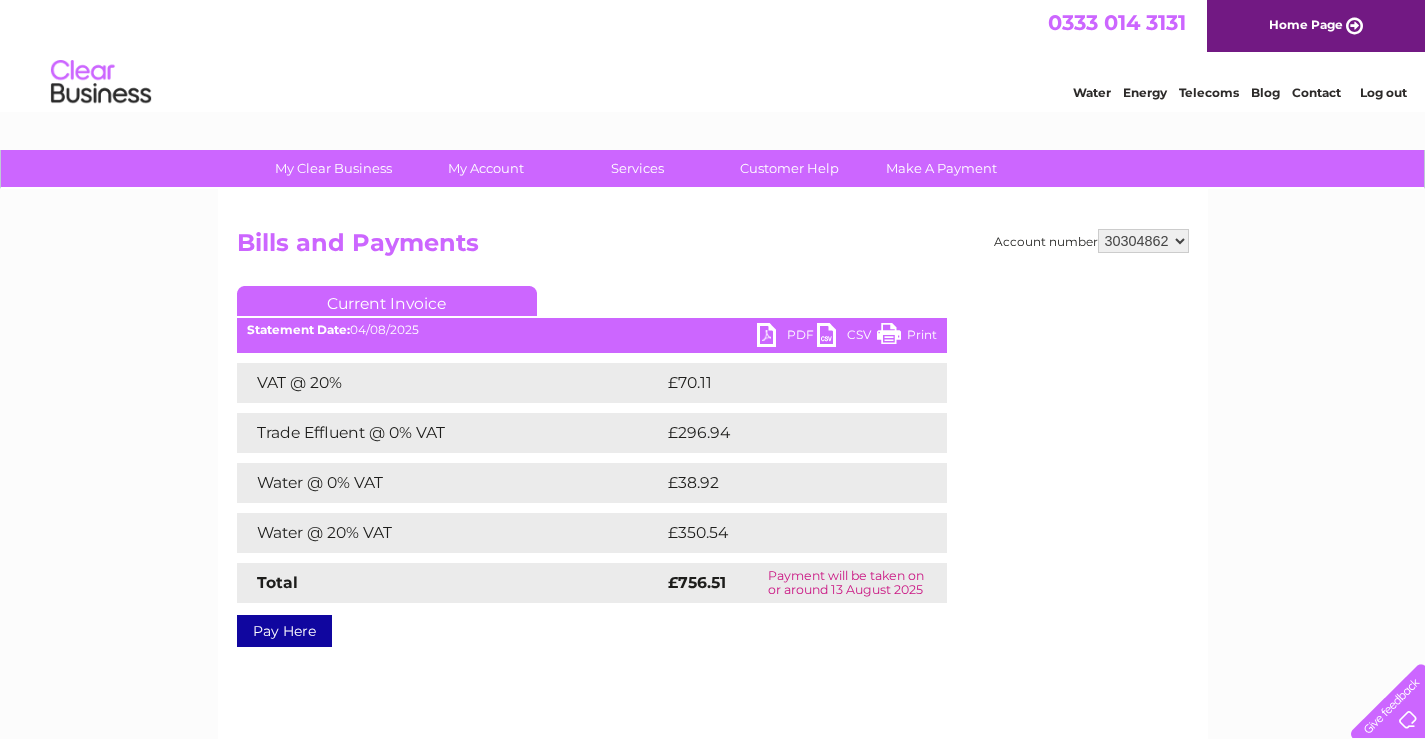 click on "449878
911729
929282
967788
30304859
30304862
30304864
30304866
30304869
30305387
30312517
30312518
30312551
30315548" at bounding box center (1143, 241) 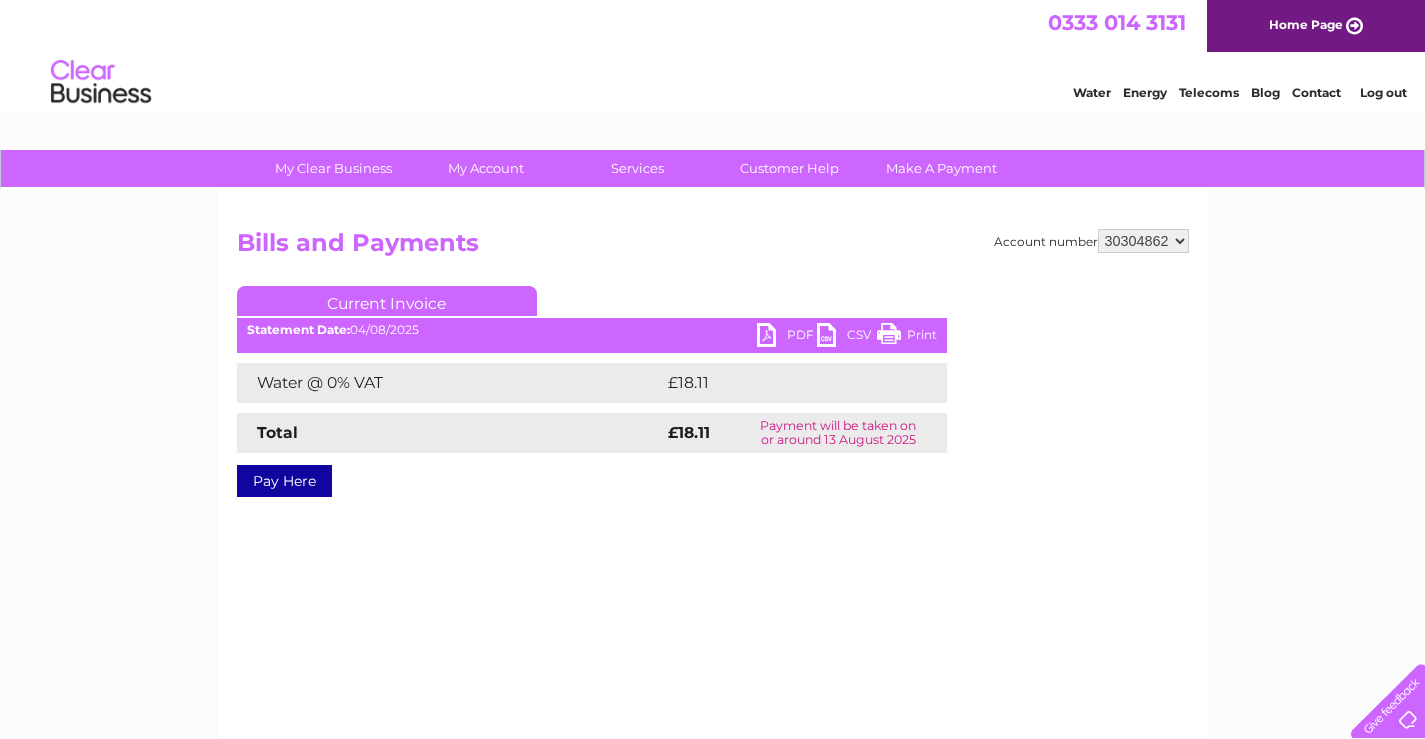 scroll, scrollTop: 0, scrollLeft: 0, axis: both 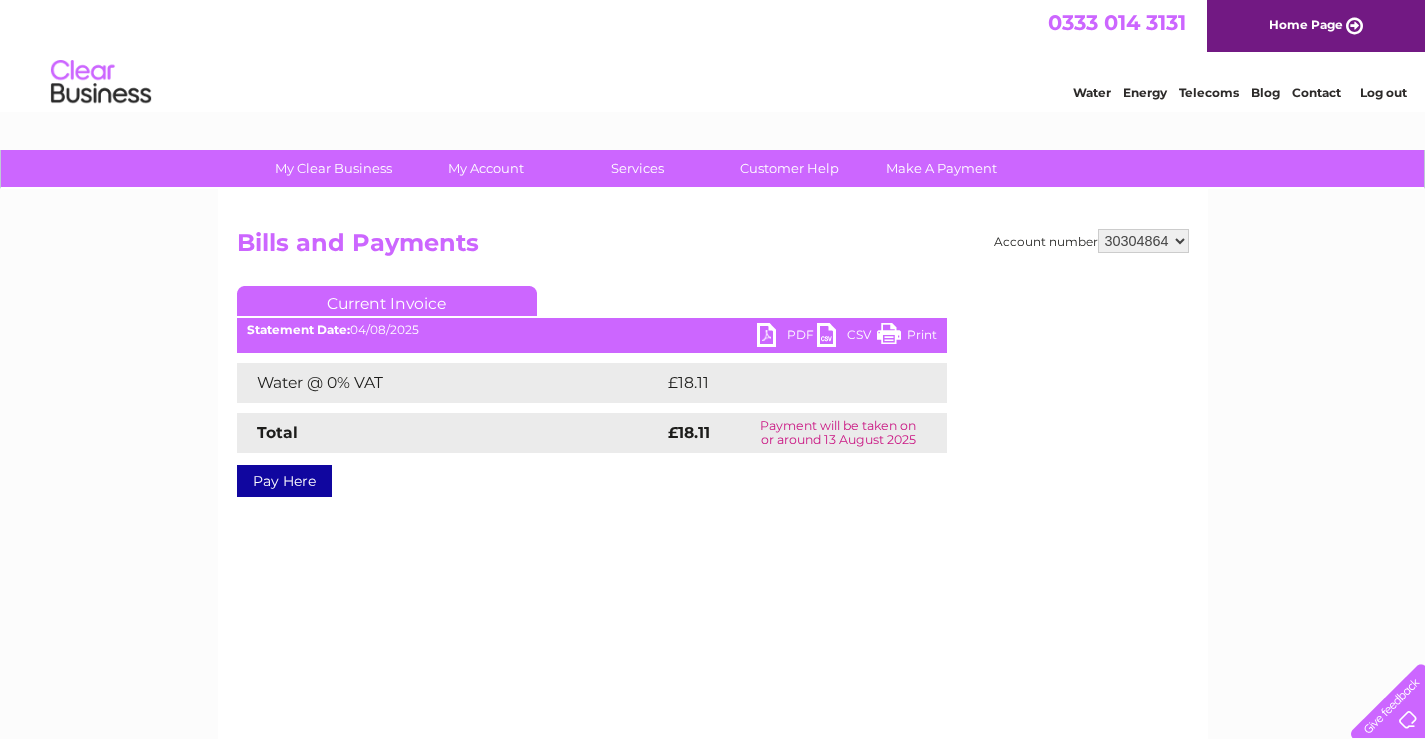 click on "449878
911729
929282
967788
30304859
30304862
30304864
30304866
30304869
30305387
30312517
30312518
30312551
30315548" at bounding box center (1143, 241) 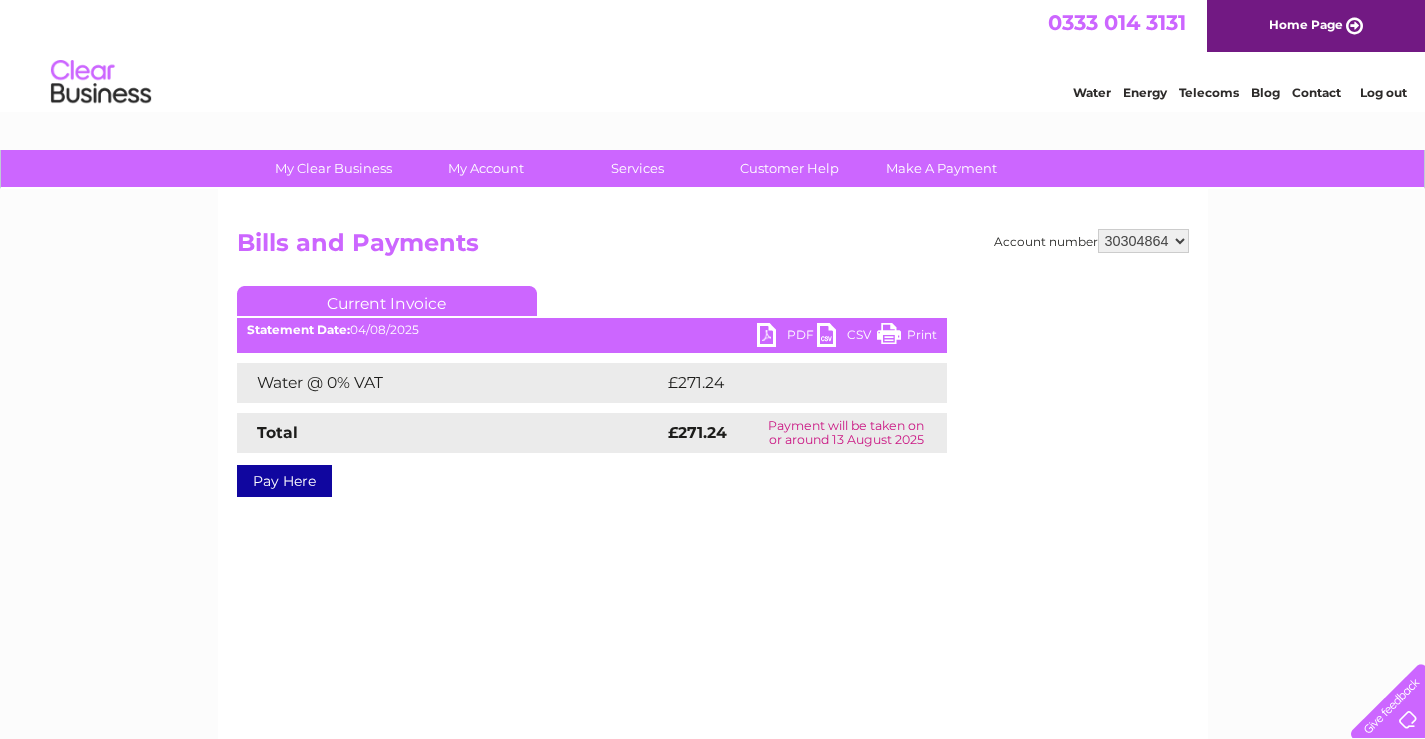 scroll, scrollTop: 0, scrollLeft: 0, axis: both 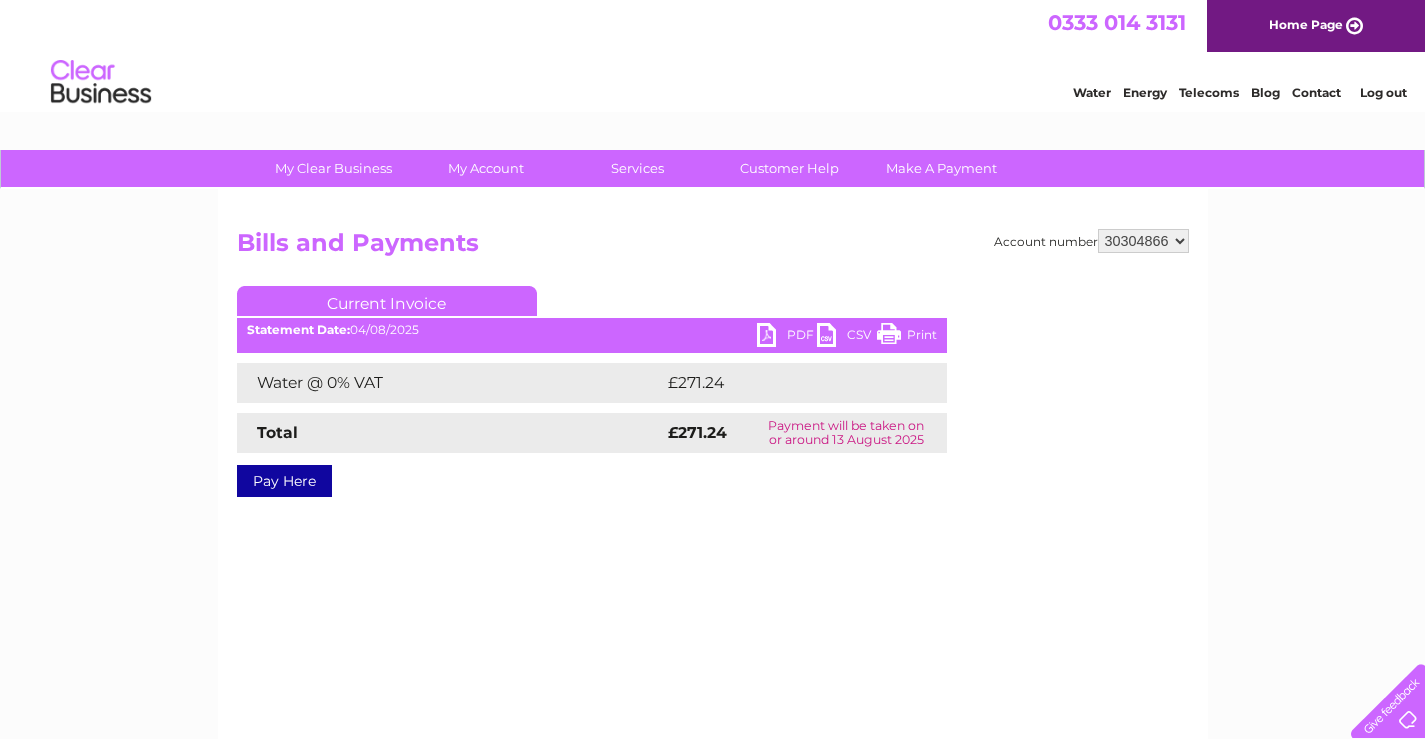 click on "449878
911729
929282
967788
30304859
30304862
30304864
30304866
30304869
30305387
30312517
30312518
30312551
30315548" at bounding box center (1143, 241) 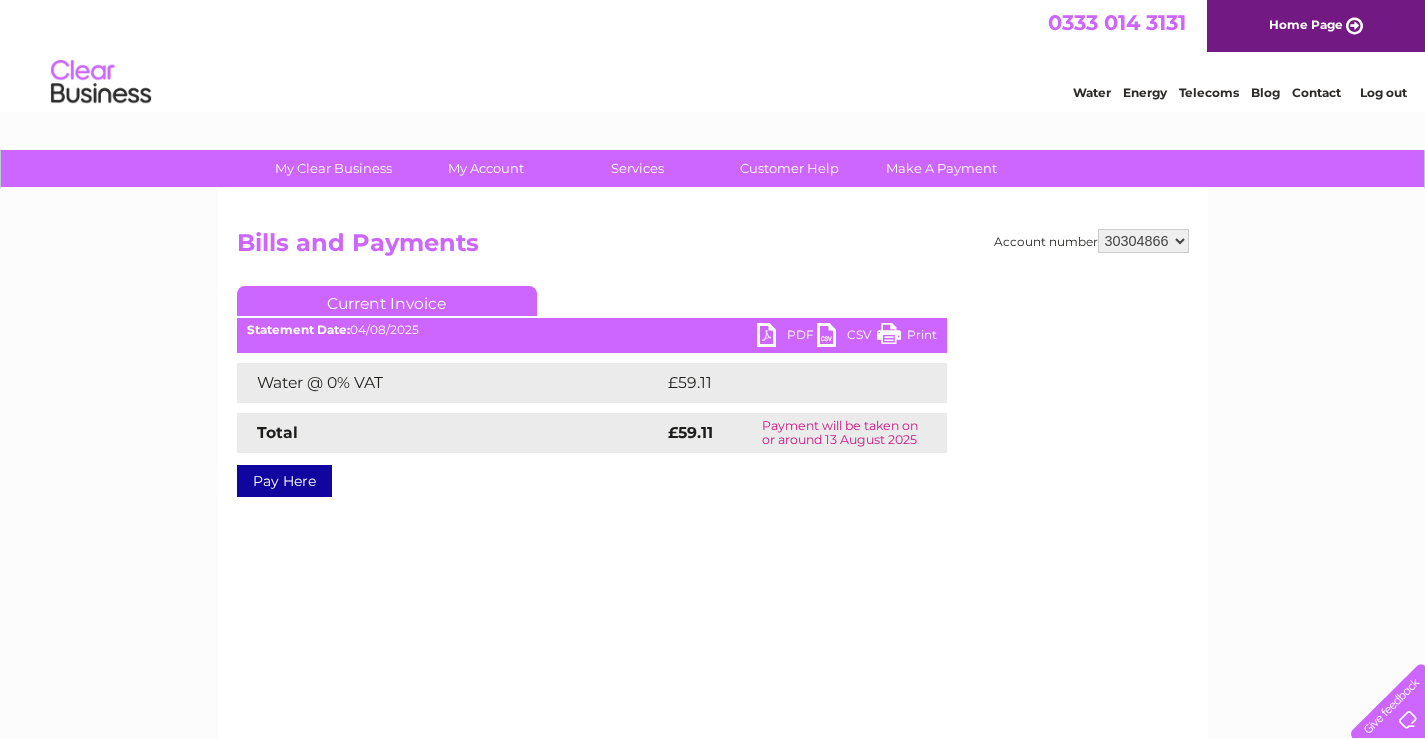 scroll, scrollTop: 0, scrollLeft: 0, axis: both 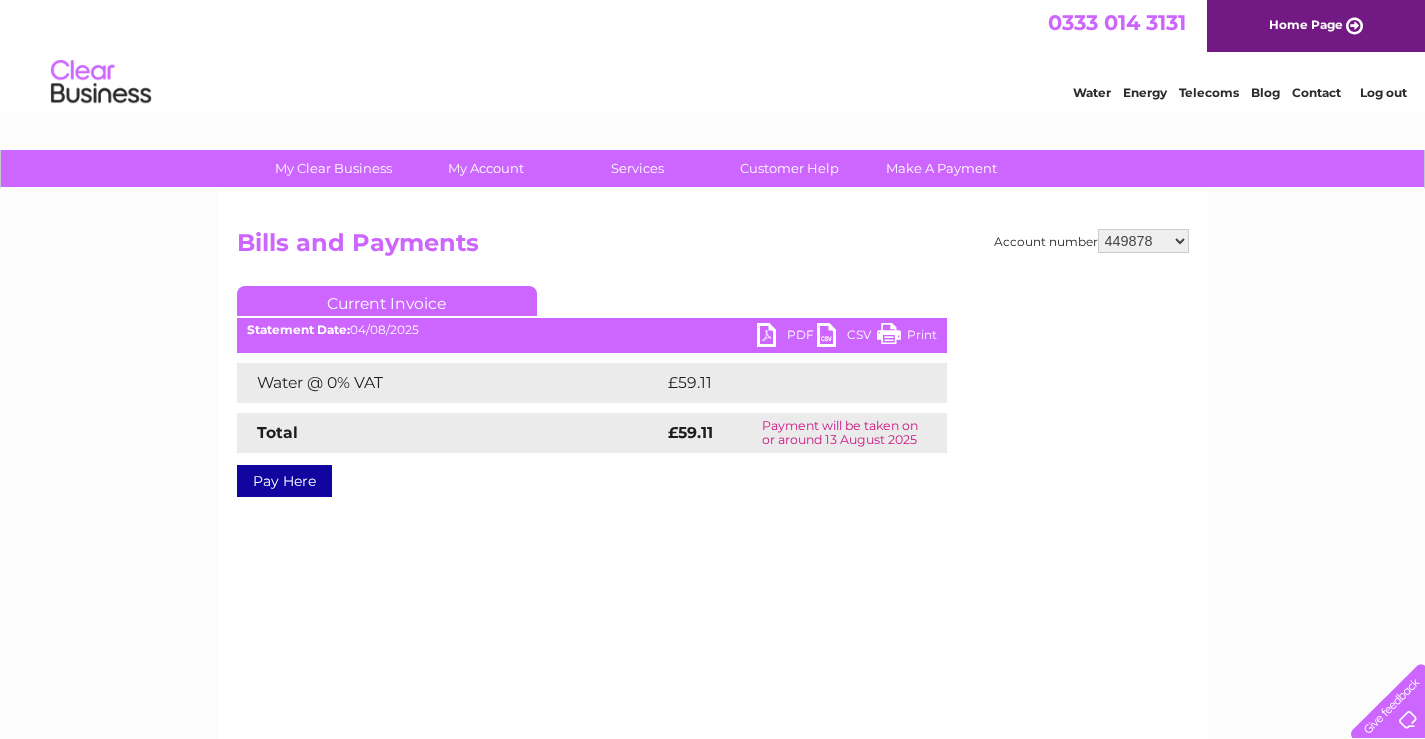 click on "449878
911729
929282
967788
30304859
30304862
30304864
30304866
30304869
30305387
30312517
30312518
30312551
30315548" at bounding box center (1143, 241) 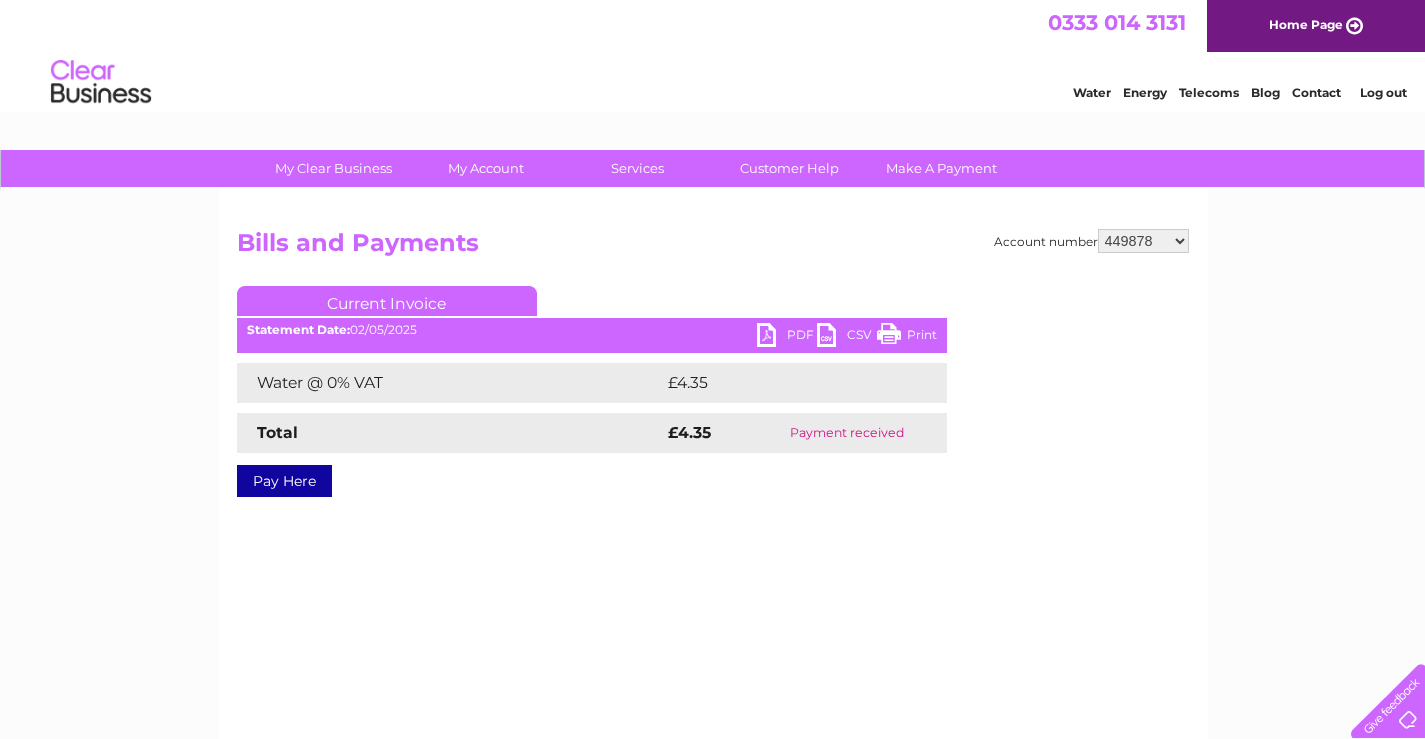 scroll, scrollTop: 0, scrollLeft: 0, axis: both 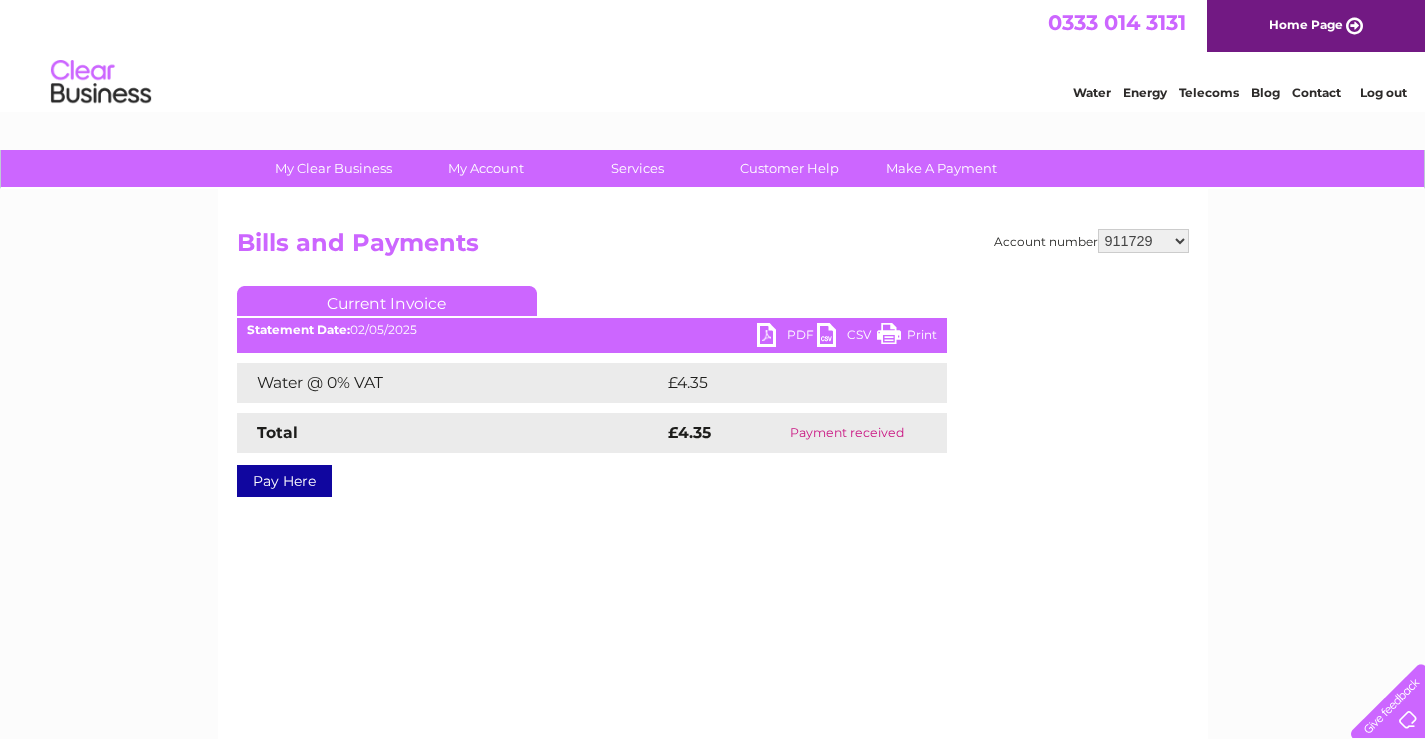 click on "449878
911729
929282
967788
30304859
30304862
30304864
30304866
30304869
30305387
30312517
30312518
30312551
30315548" at bounding box center [1143, 241] 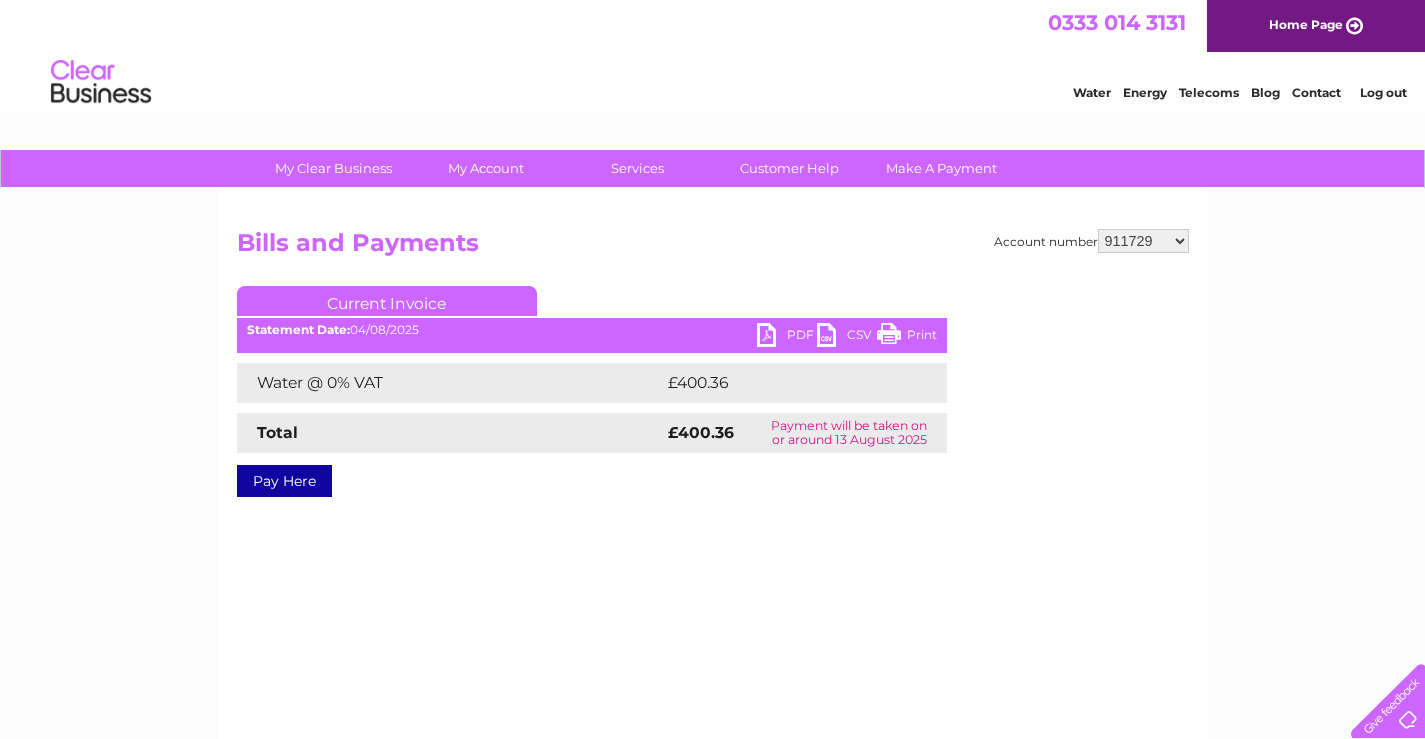 scroll, scrollTop: 0, scrollLeft: 0, axis: both 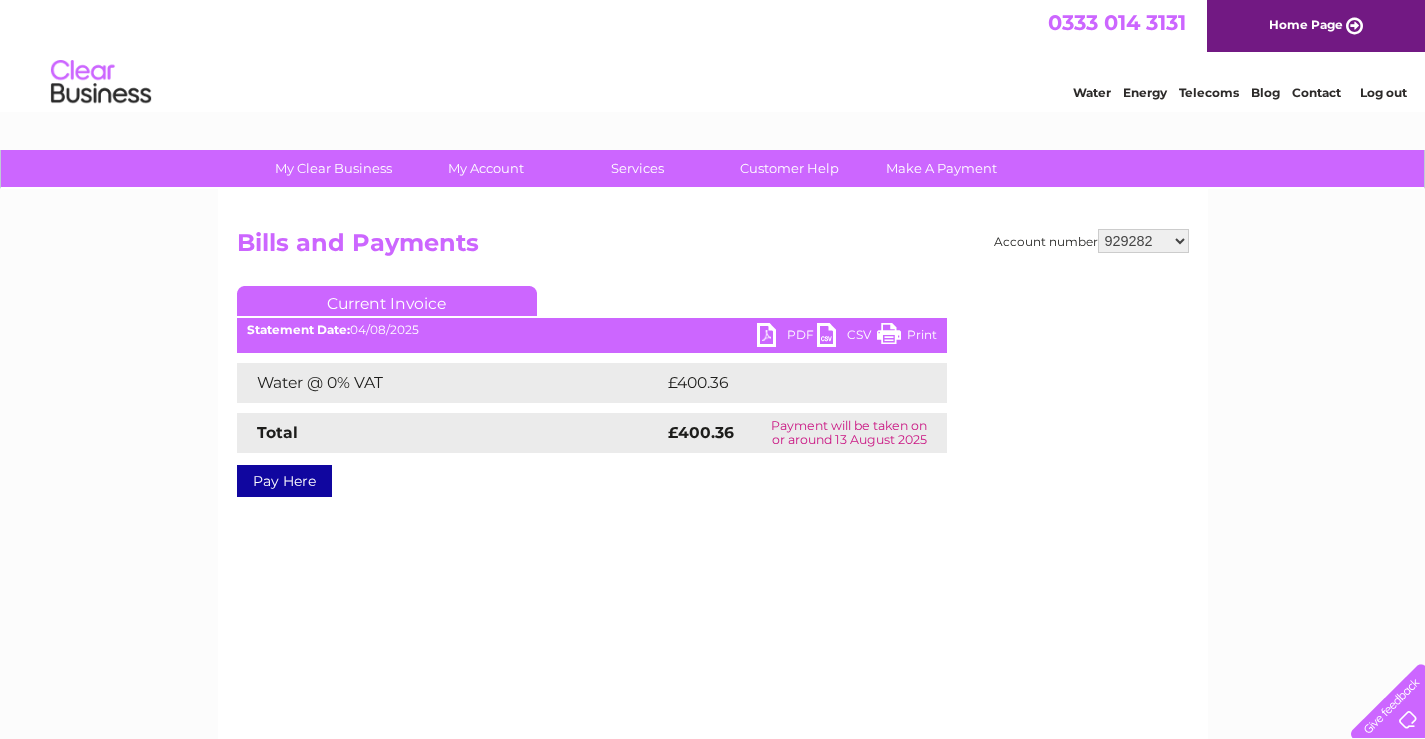 click on "449878
911729
929282
967788
30304859
30304862
30304864
30304866
30304869
30305387
30312517
30312518
30312551
30315548" at bounding box center (1143, 241) 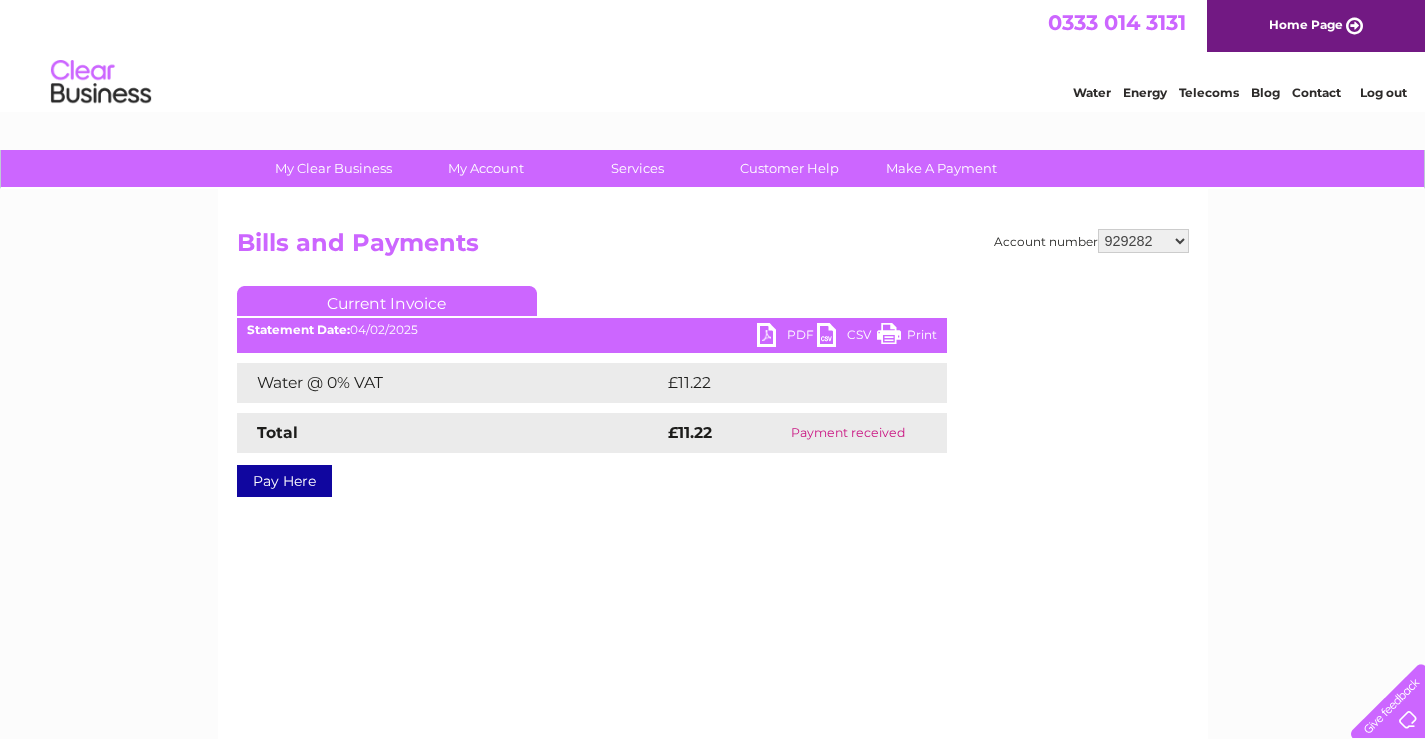 scroll, scrollTop: 0, scrollLeft: 0, axis: both 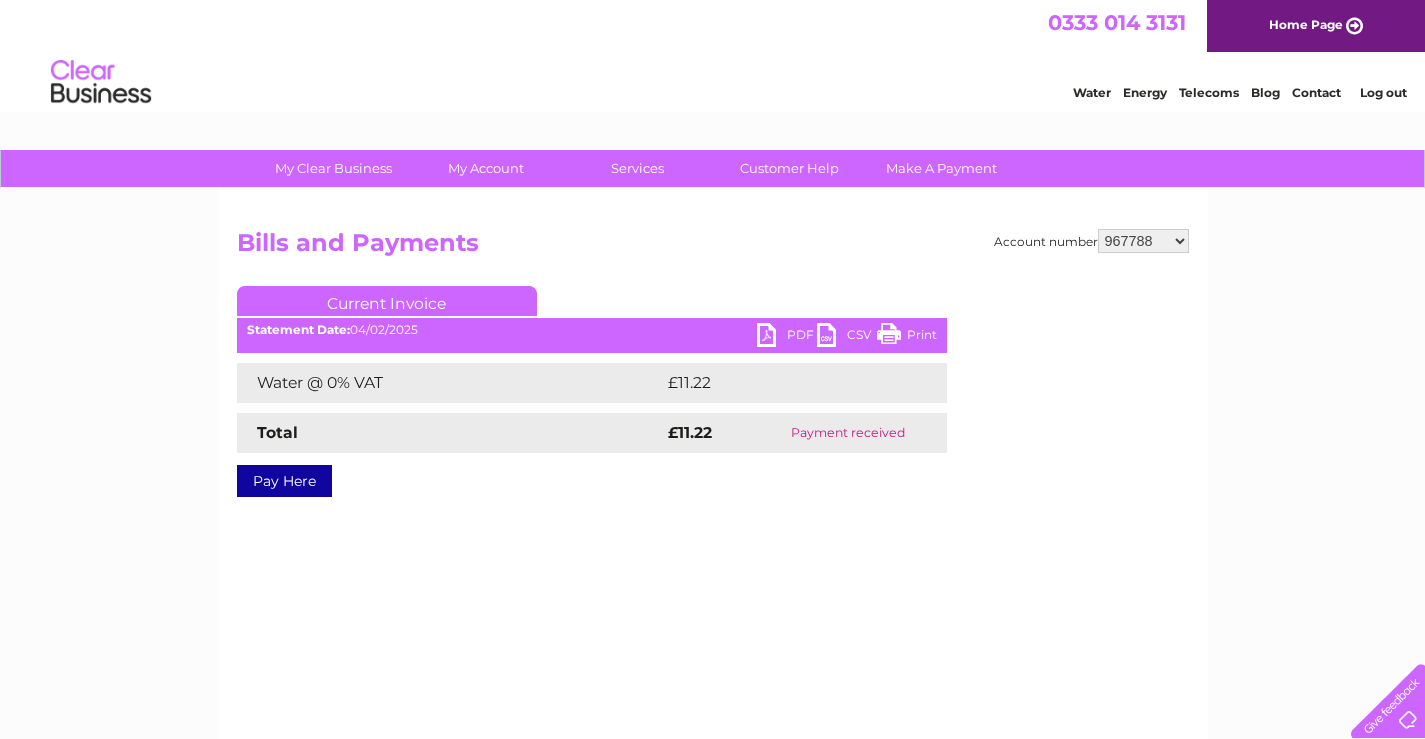 click on "449878
911729
929282
967788
30304859
30304862
30304864
30304866
30304869
30305387
30312517
30312518
30312551
30315548" at bounding box center [1143, 241] 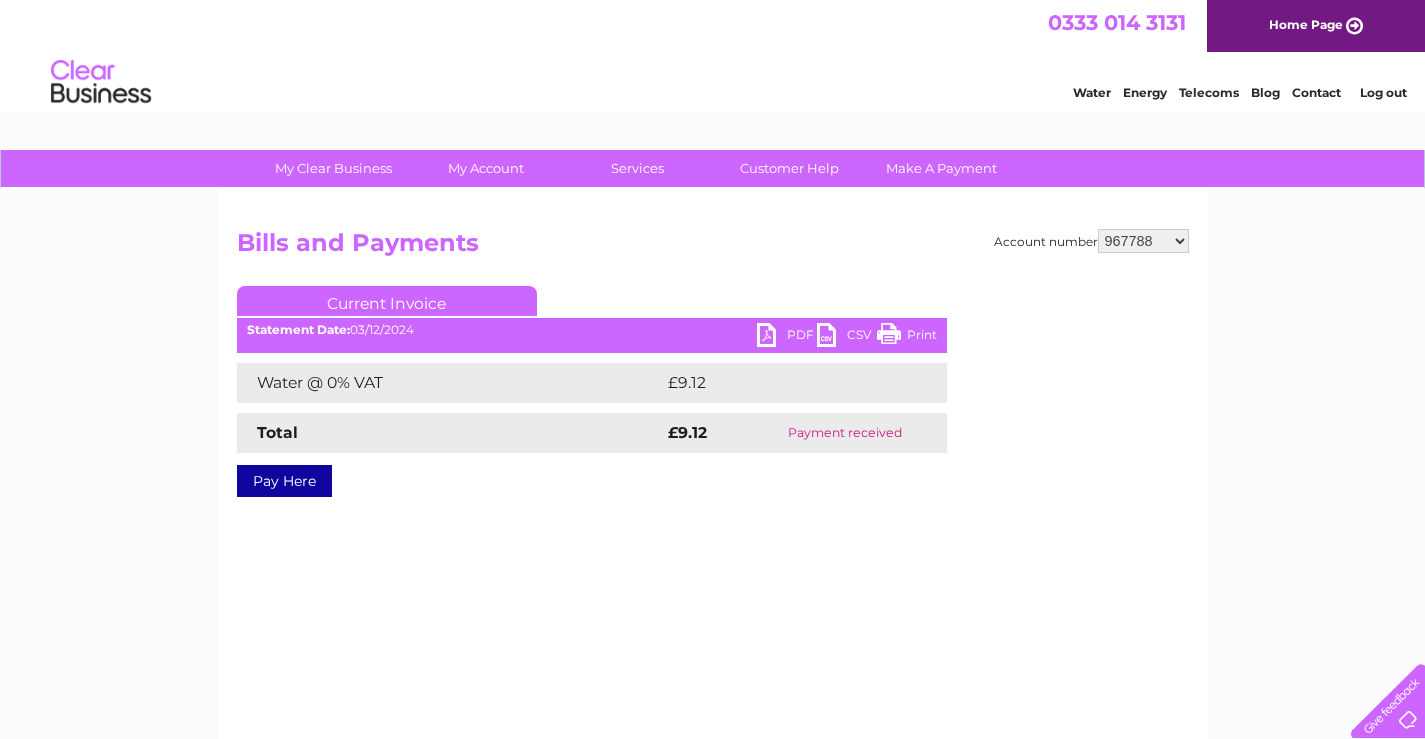 scroll, scrollTop: 0, scrollLeft: 0, axis: both 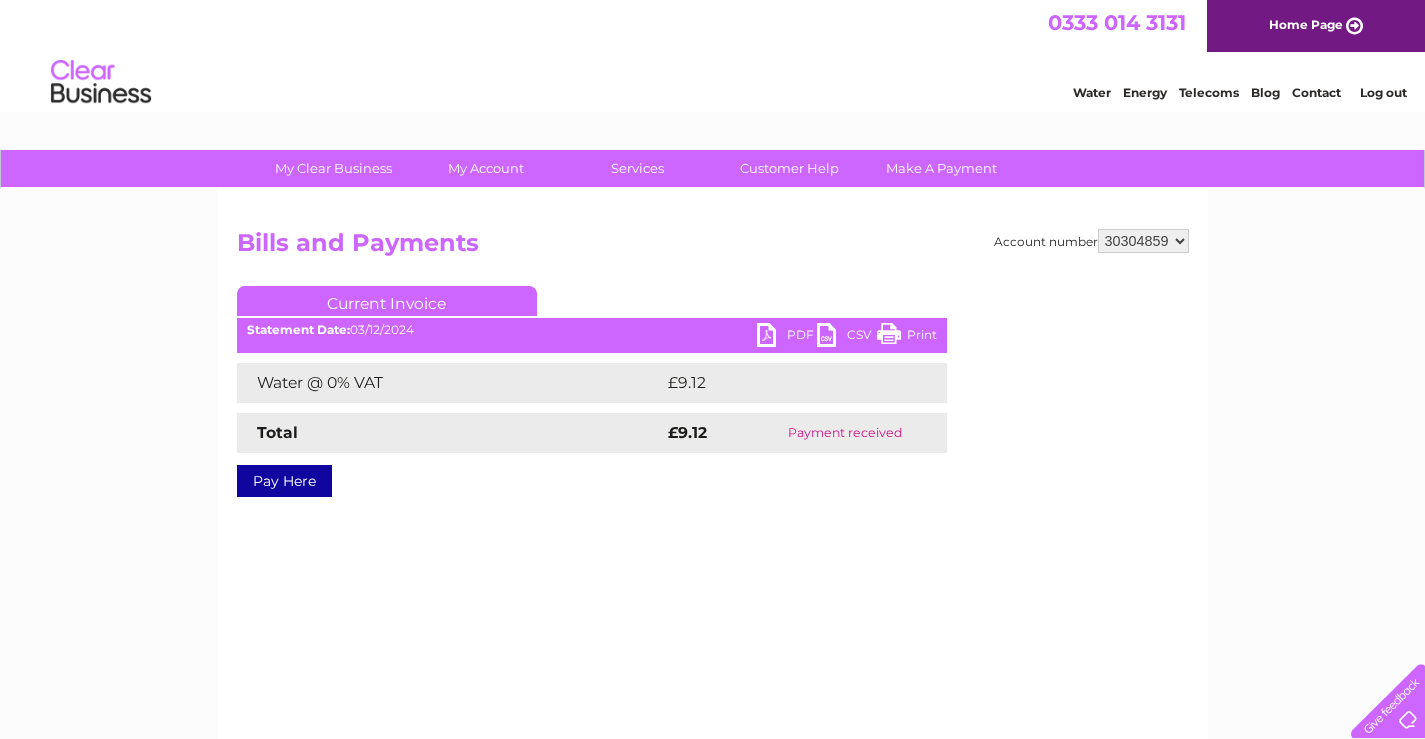 click on "449878
911729
929282
967788
30304859
30304862
30304864
30304866
30304869
30305387
30312517
30312518
30312551
30315548" at bounding box center [1143, 241] 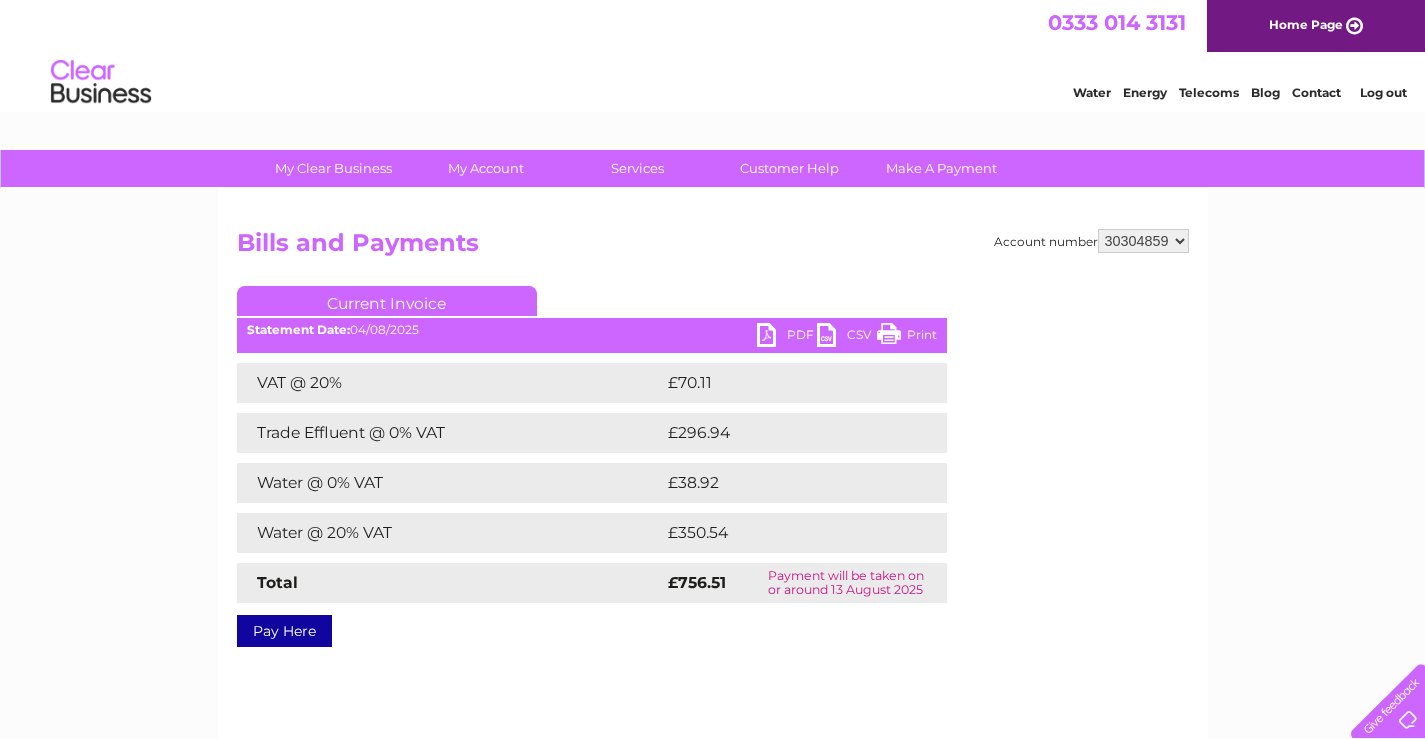 scroll, scrollTop: 0, scrollLeft: 0, axis: both 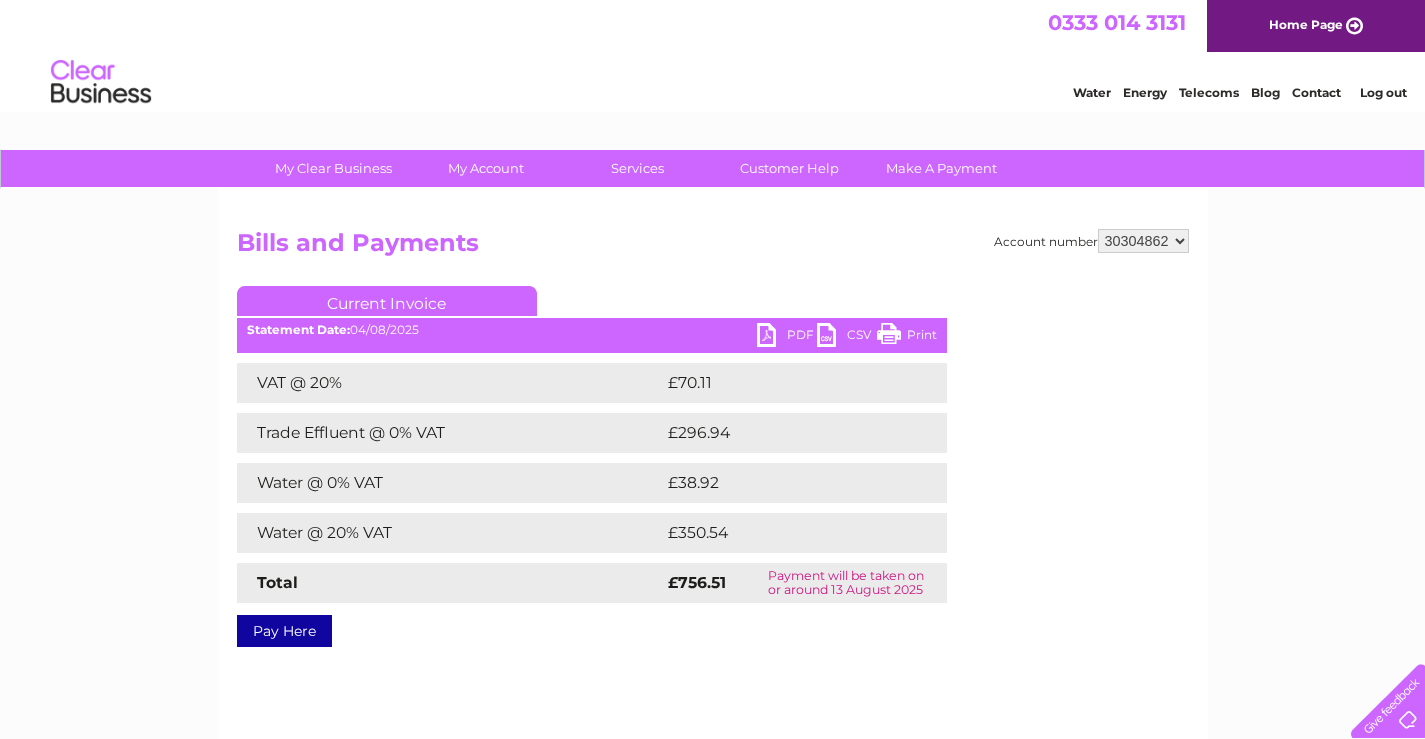 click on "449878
911729
929282
967788
30304859
30304862
30304864
30304866
30304869
30305387
30312517
30312518
30312551
30315548" at bounding box center [1143, 241] 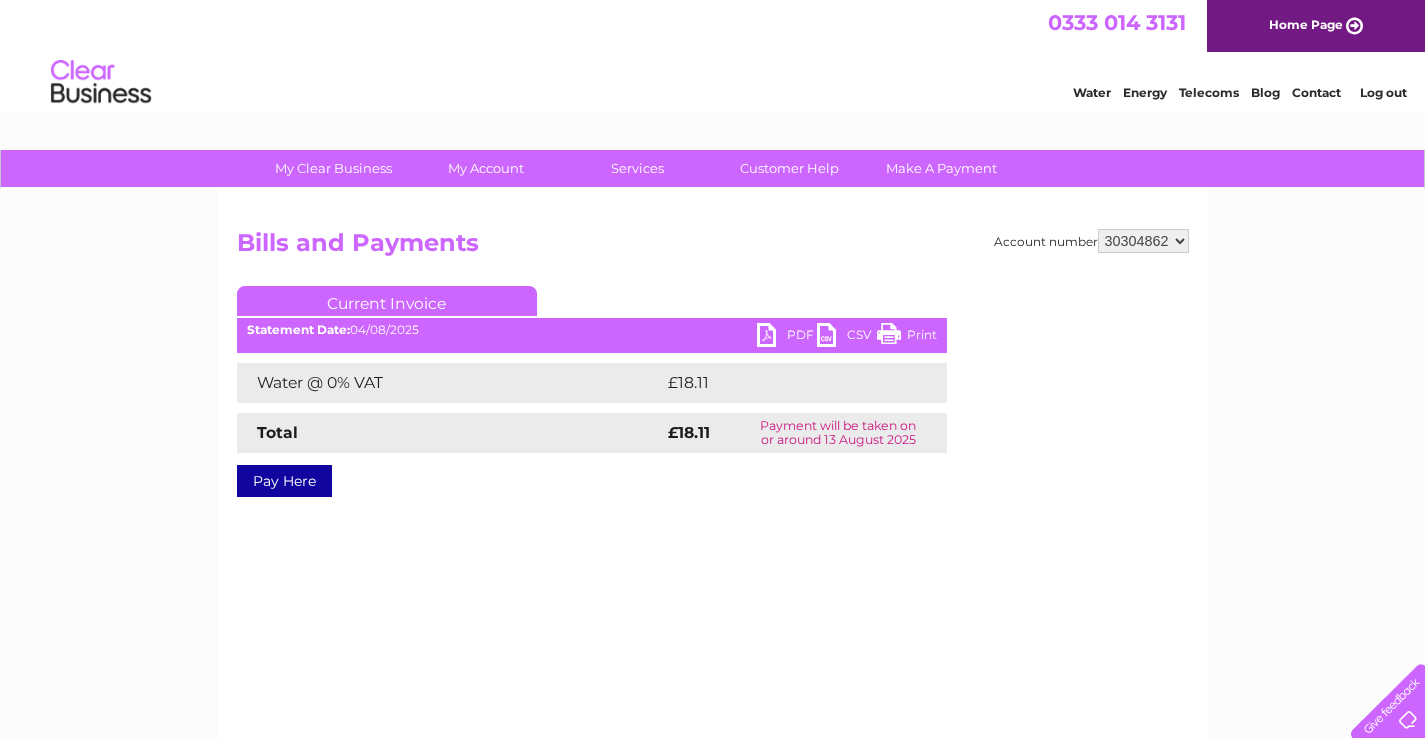 scroll, scrollTop: 0, scrollLeft: 0, axis: both 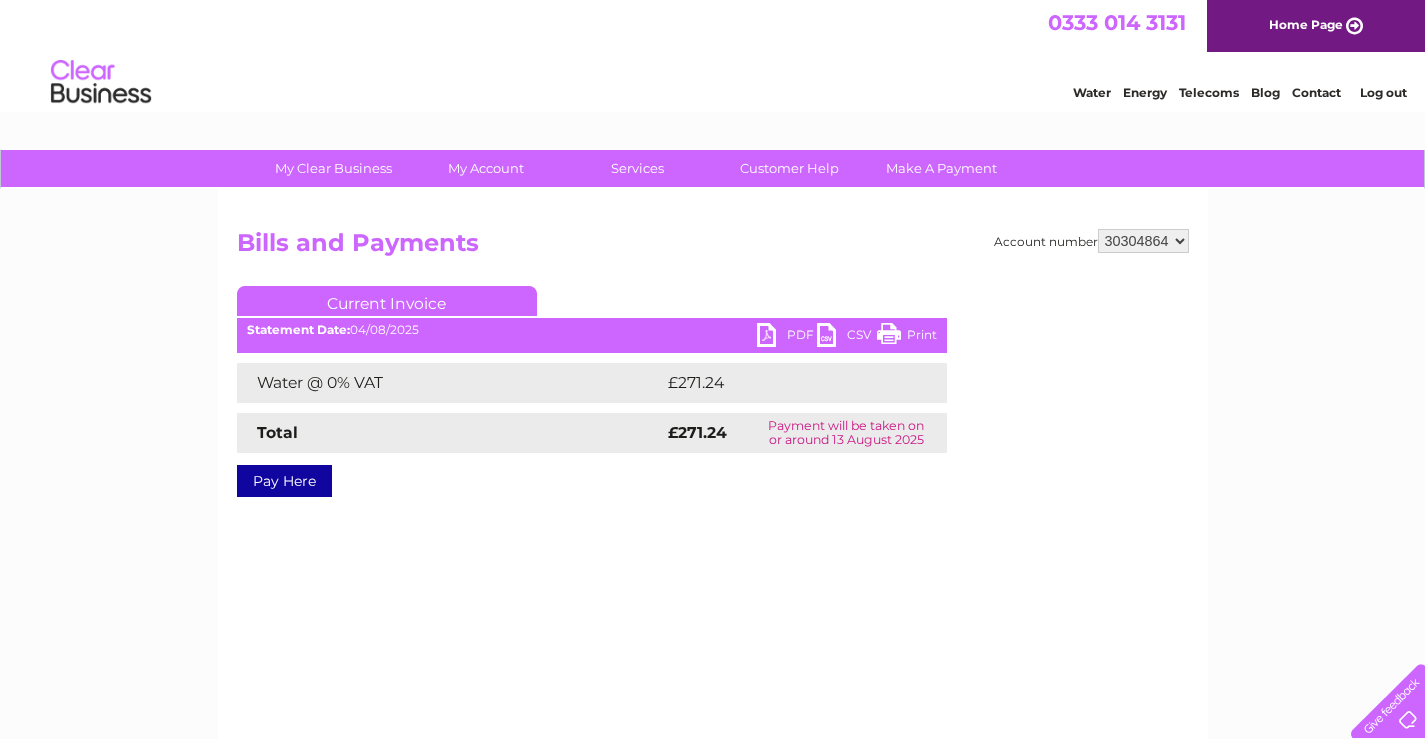 click on "PDF" at bounding box center [787, 337] 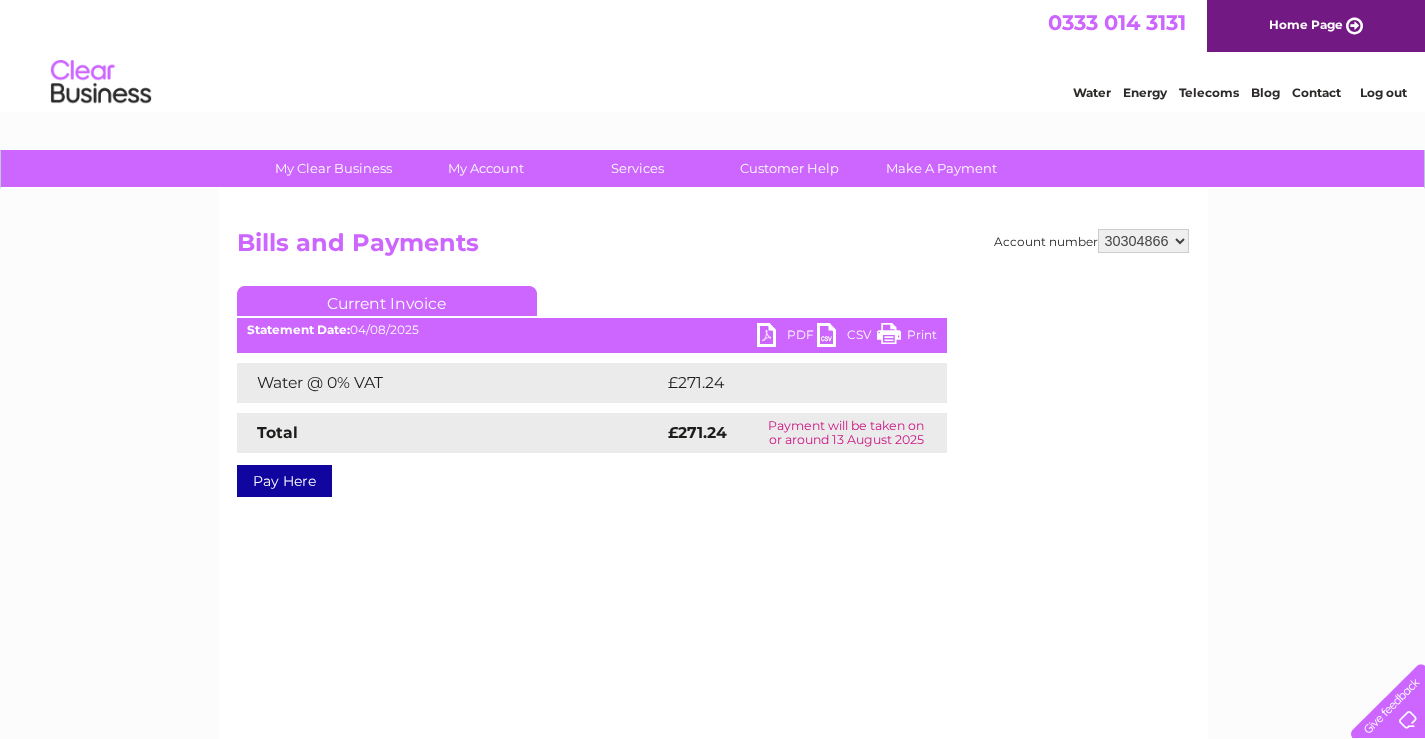 click on "449878
911729
929282
967788
30304859
30304862
30304864
30304866
30304869
30305387
30312517
30312518
30312551
30315548" at bounding box center [1143, 241] 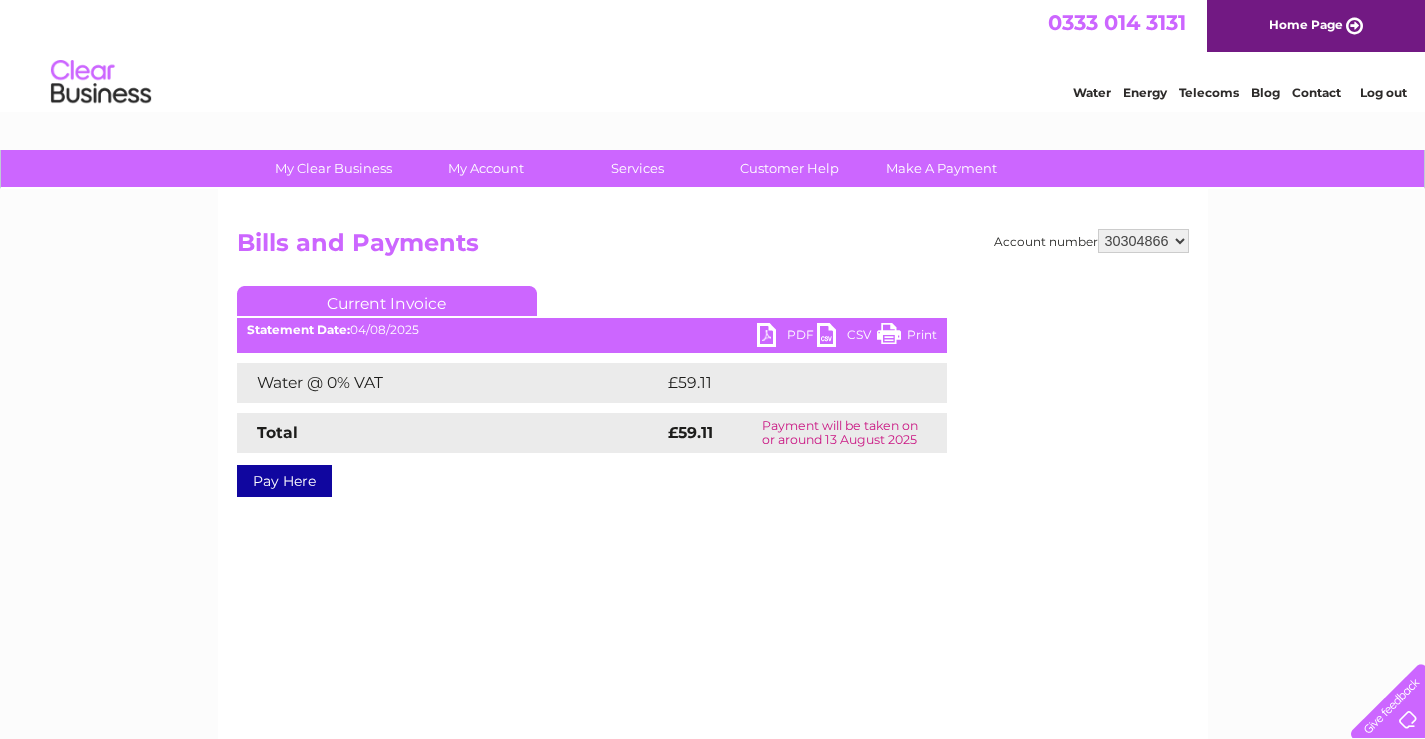 scroll, scrollTop: 0, scrollLeft: 0, axis: both 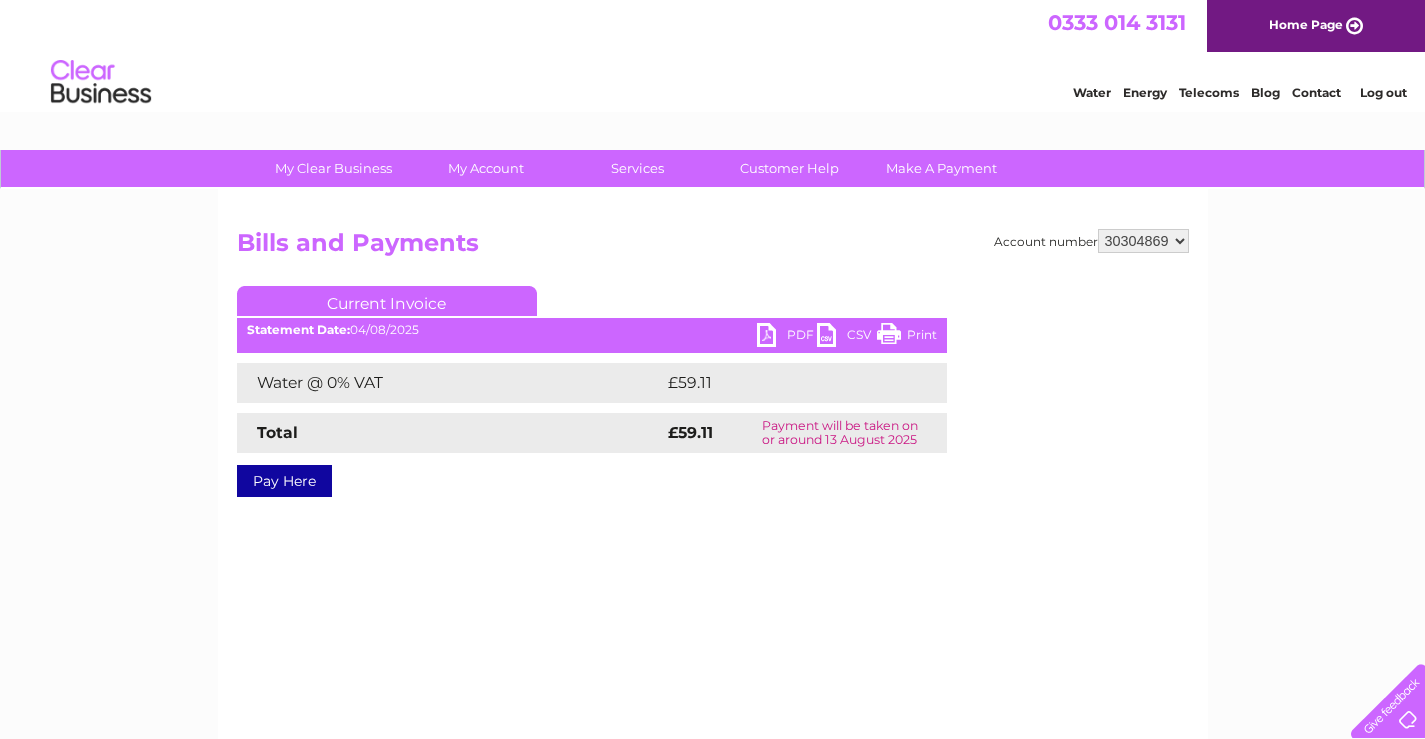 click on "449878
911729
929282
967788
30304859
30304862
30304864
30304866
30304869
30305387
30312517
30312518
30312551
30315548" at bounding box center (1143, 241) 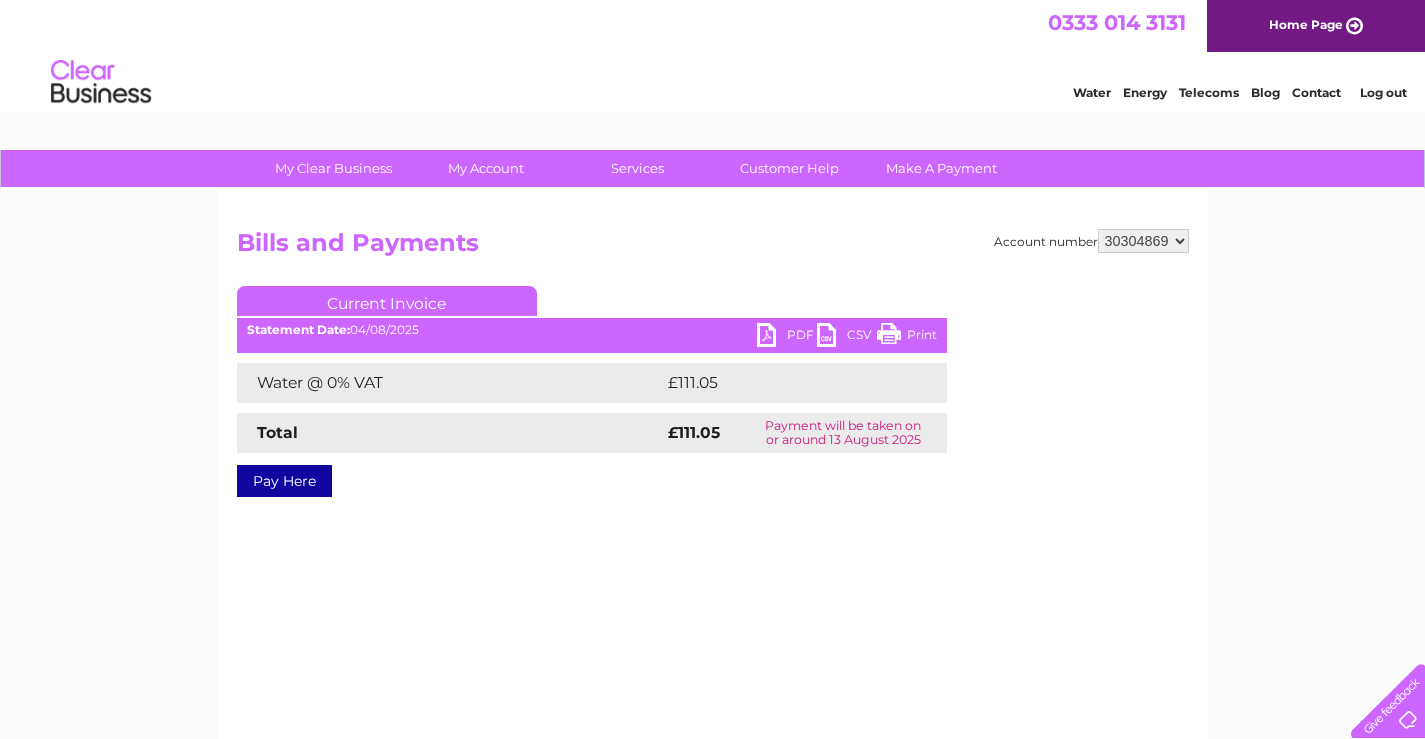 scroll, scrollTop: 0, scrollLeft: 0, axis: both 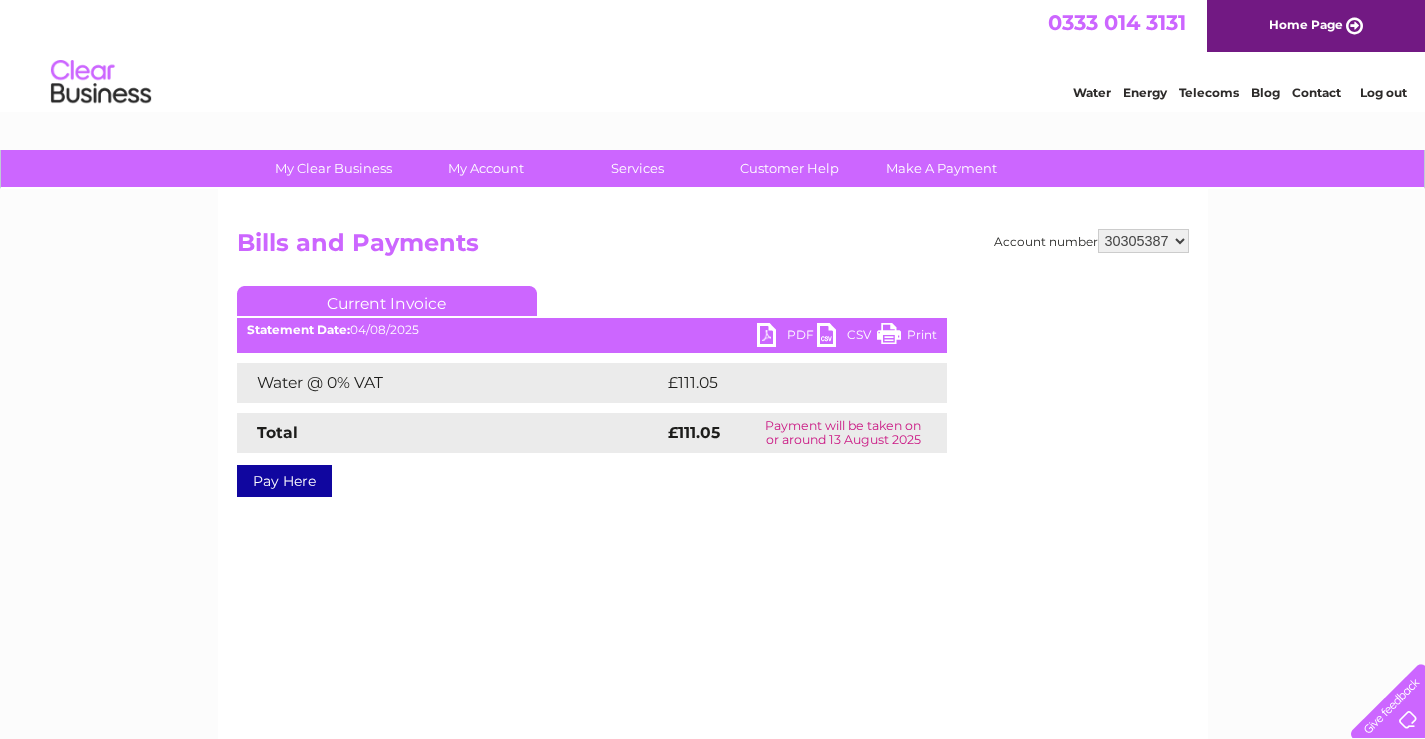 click on "449878
911729
929282
967788
30304859
30304862
30304864
30304866
30304869
30305387
30312517
30312518
30312551
30315548" at bounding box center (1143, 241) 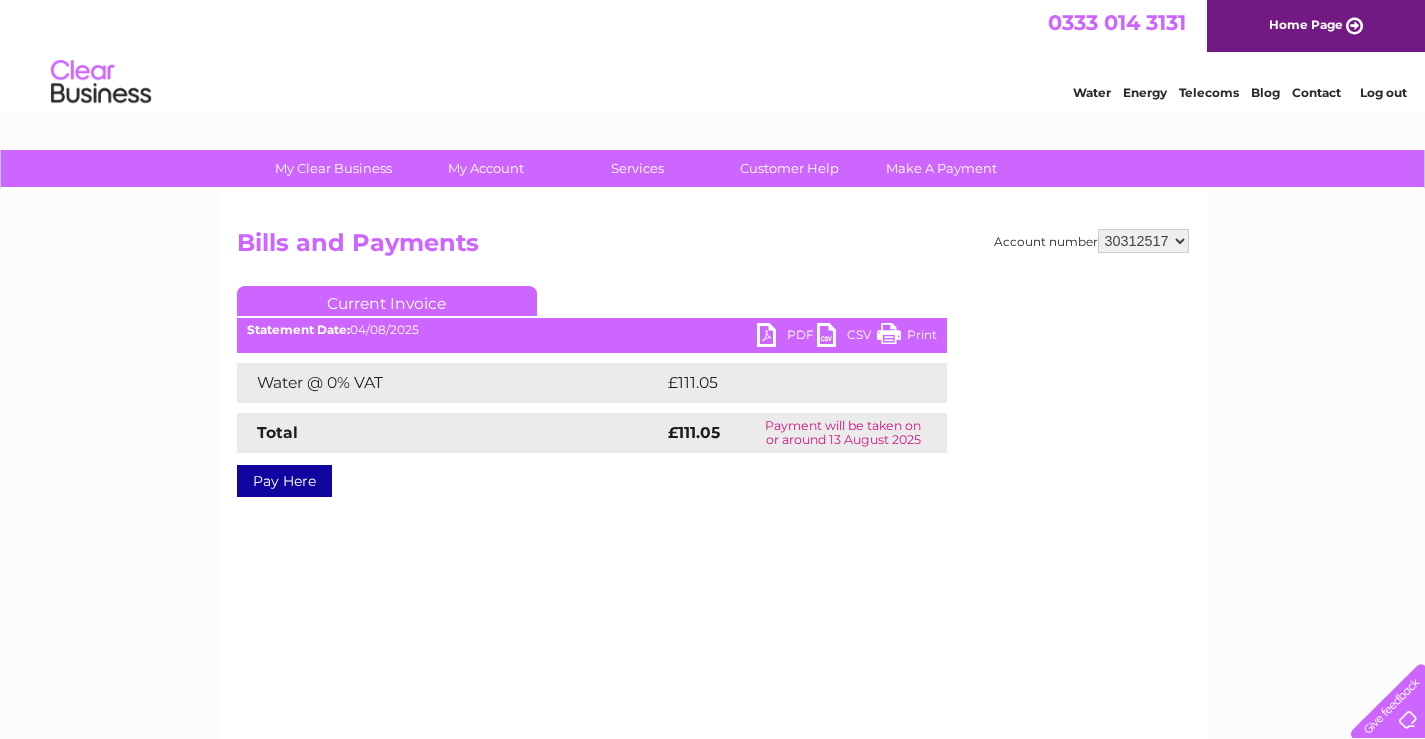 click on "449878
911729
929282
967788
30304859
30304862
30304864
30304866
30304869
30305387
30312517
30312518
30312551
30315548" at bounding box center (1143, 241) 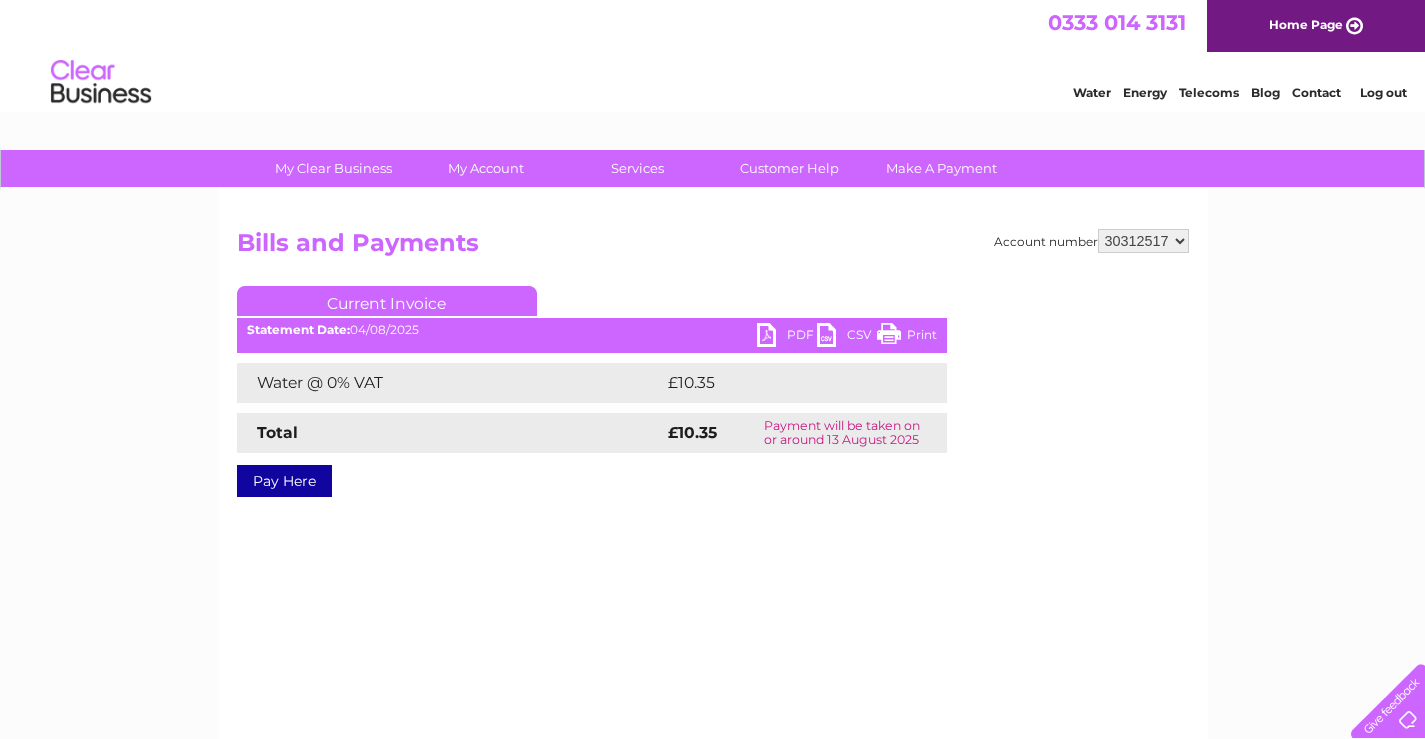 scroll, scrollTop: 0, scrollLeft: 0, axis: both 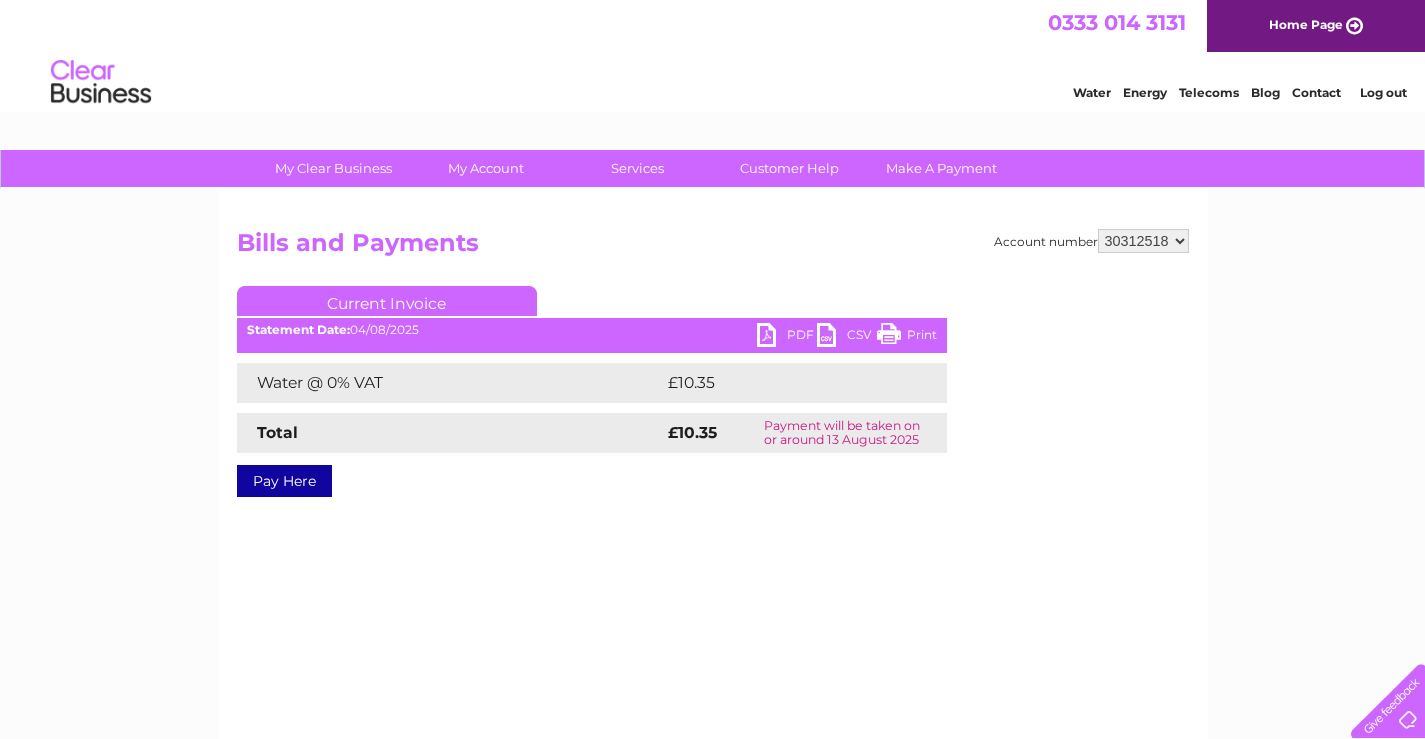 click on "449878
911729
929282
967788
30304859
30304862
30304864
30304866
30304869
30305387
30312517
30312518
30312551
30315548" at bounding box center (1143, 241) 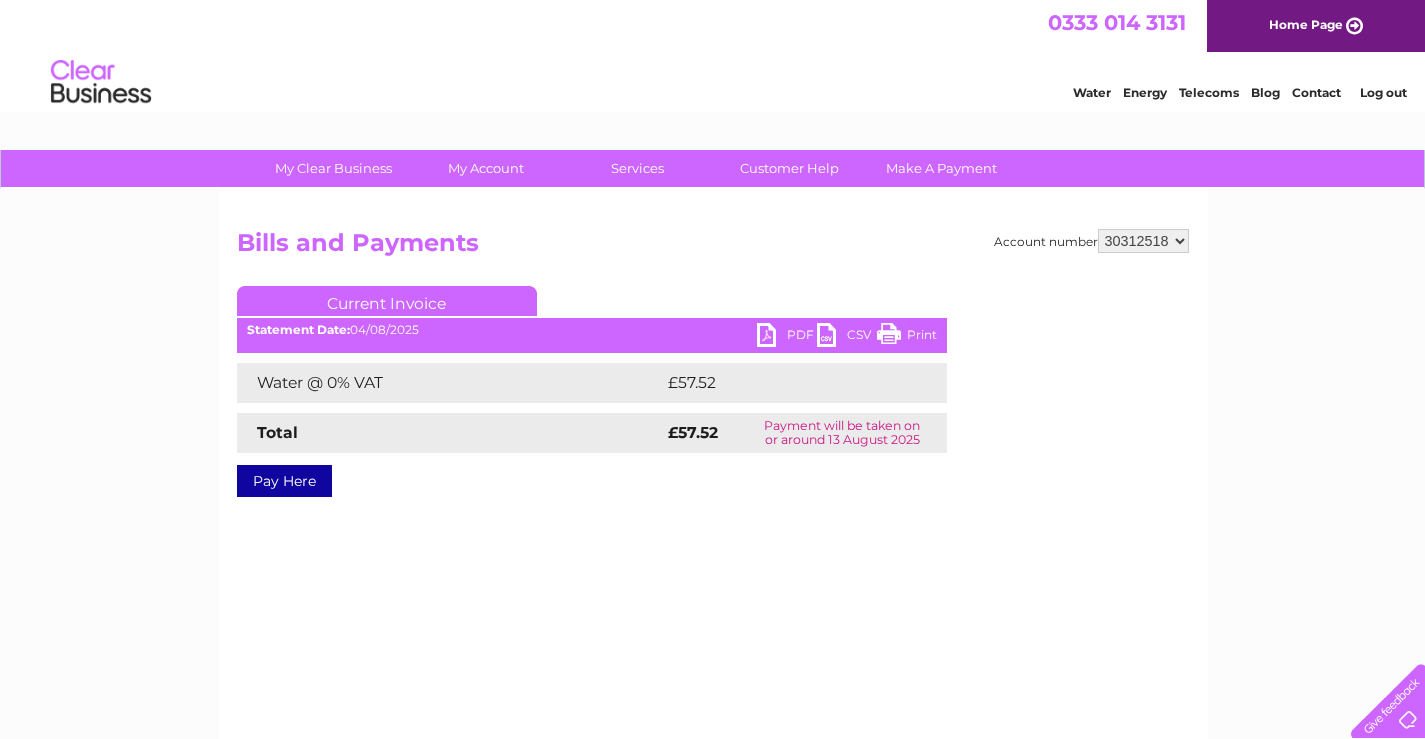 scroll, scrollTop: 0, scrollLeft: 0, axis: both 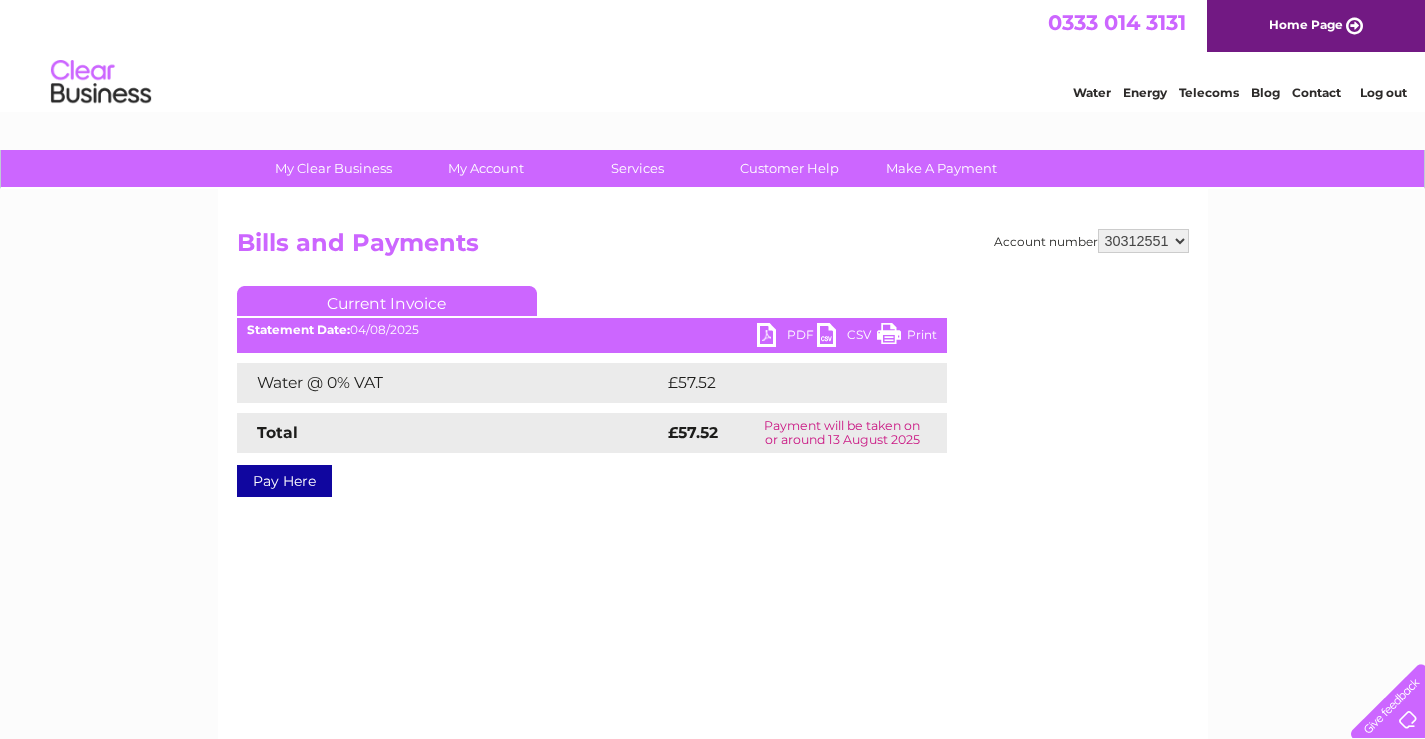 click on "449878
911729
929282
967788
30304859
30304862
30304864
30304866
30304869
30305387
30312517
30312518
30312551
30315548" at bounding box center (1143, 241) 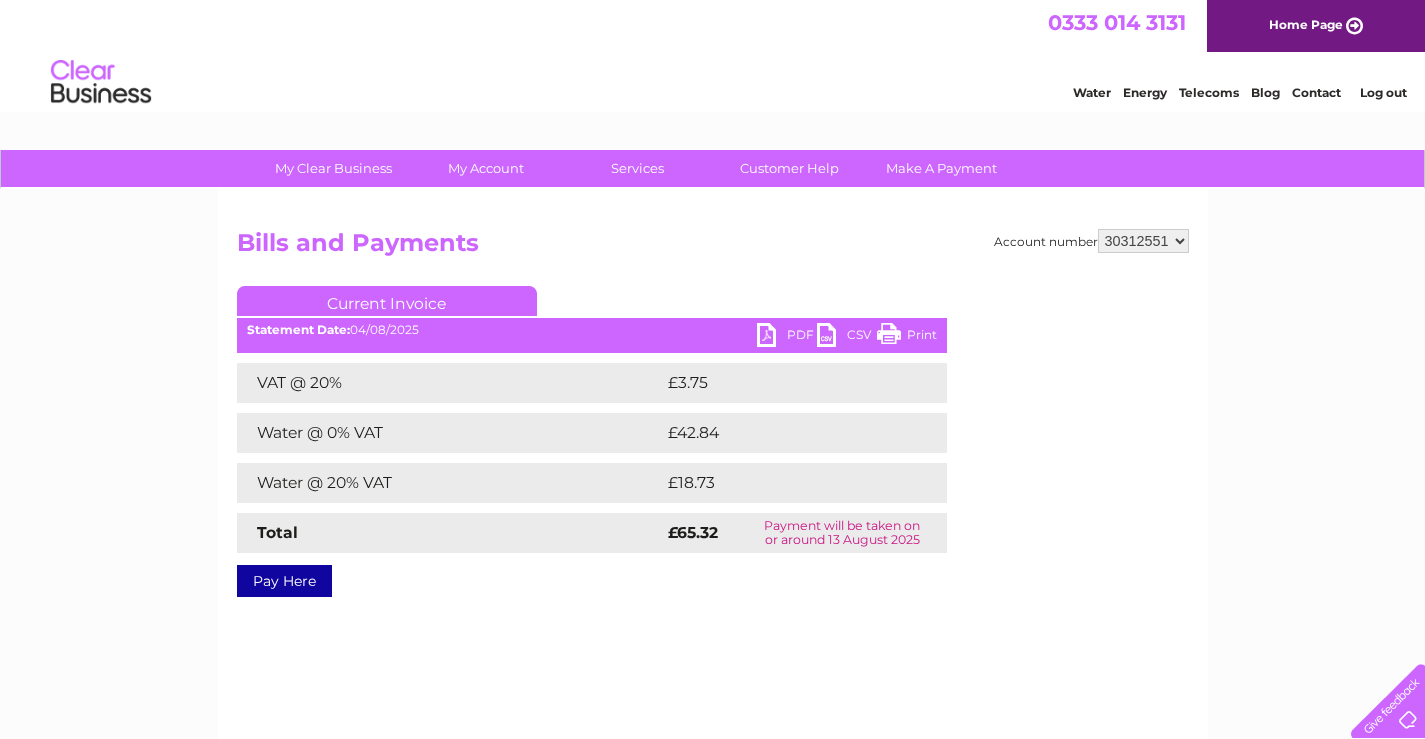scroll, scrollTop: 0, scrollLeft: 0, axis: both 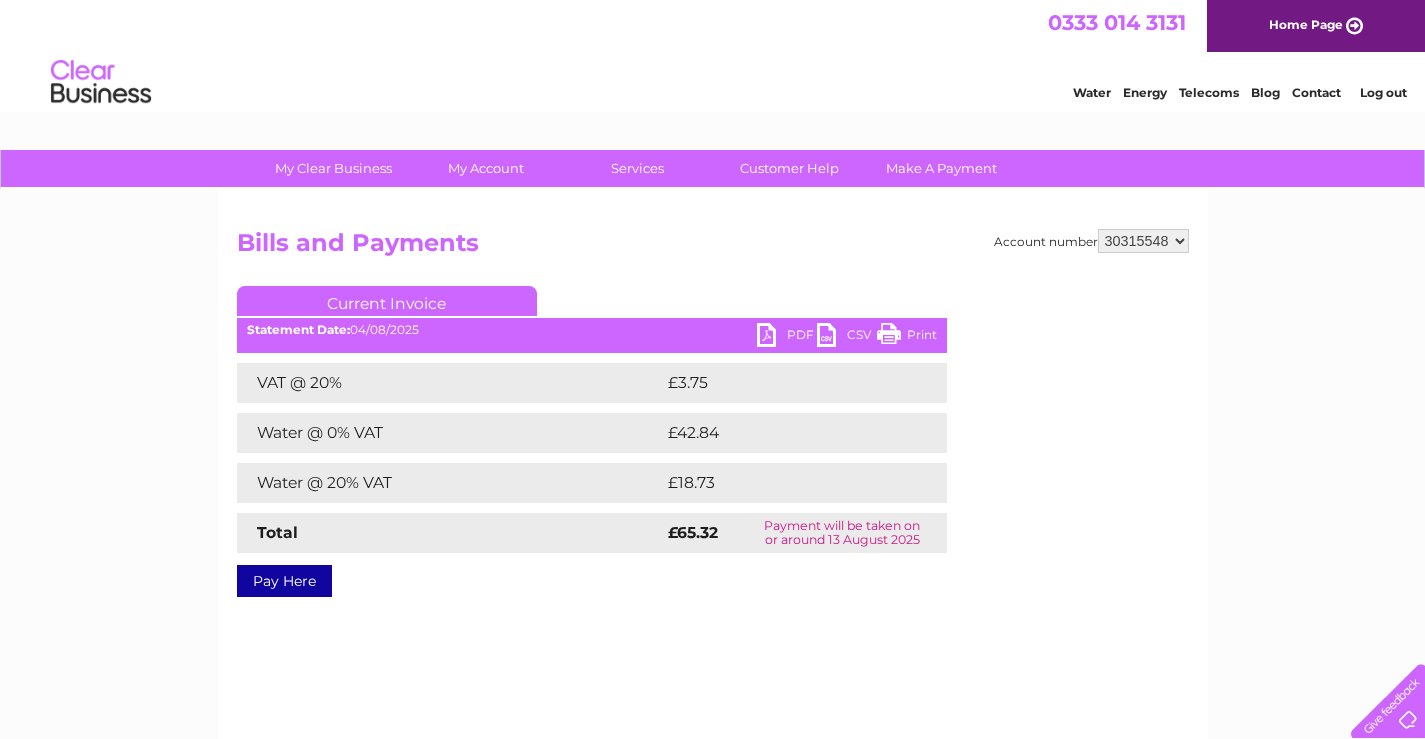 click on "449878
911729
929282
967788
30304859
30304862
30304864
30304866
30304869
30305387
30312517
30312518
30312551
30315548" at bounding box center (1143, 241) 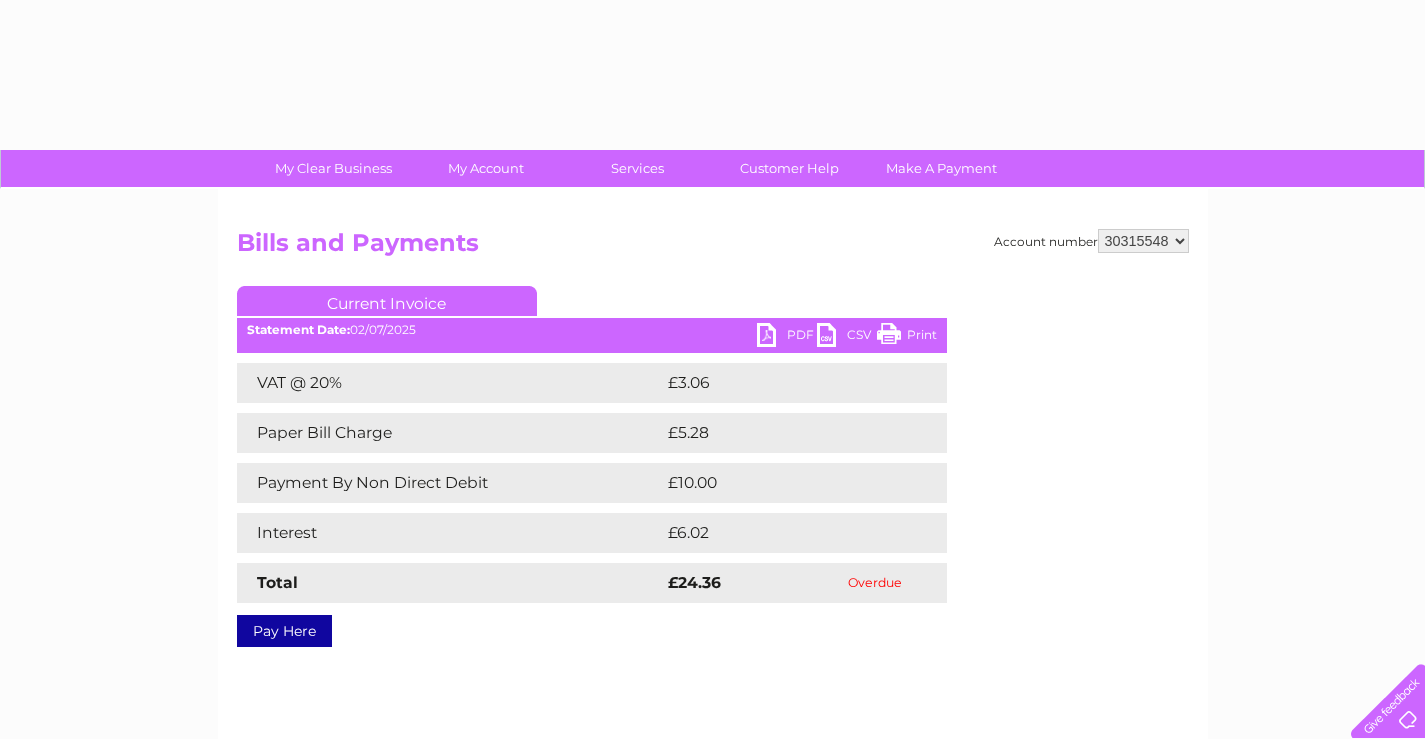 scroll, scrollTop: 0, scrollLeft: 0, axis: both 